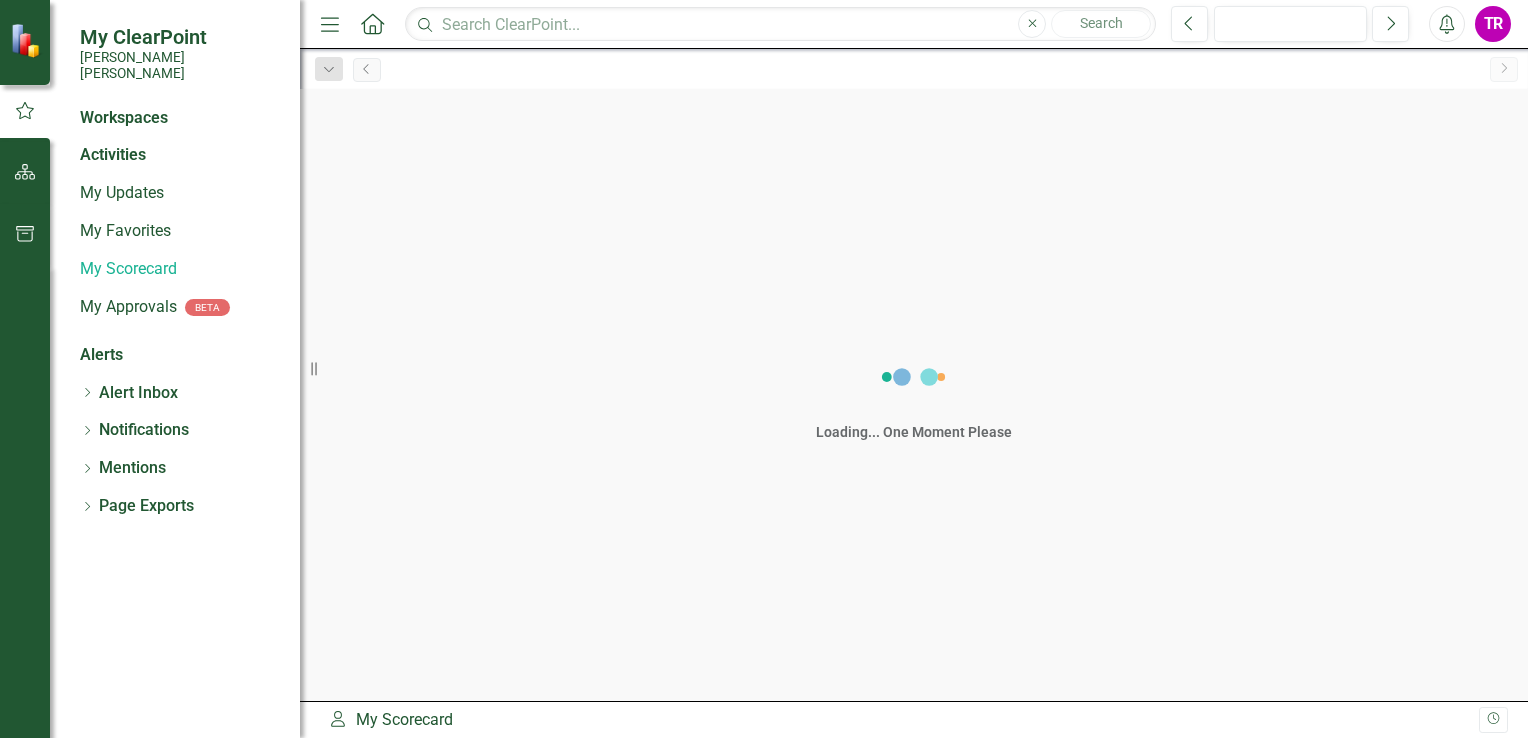 scroll, scrollTop: 0, scrollLeft: 0, axis: both 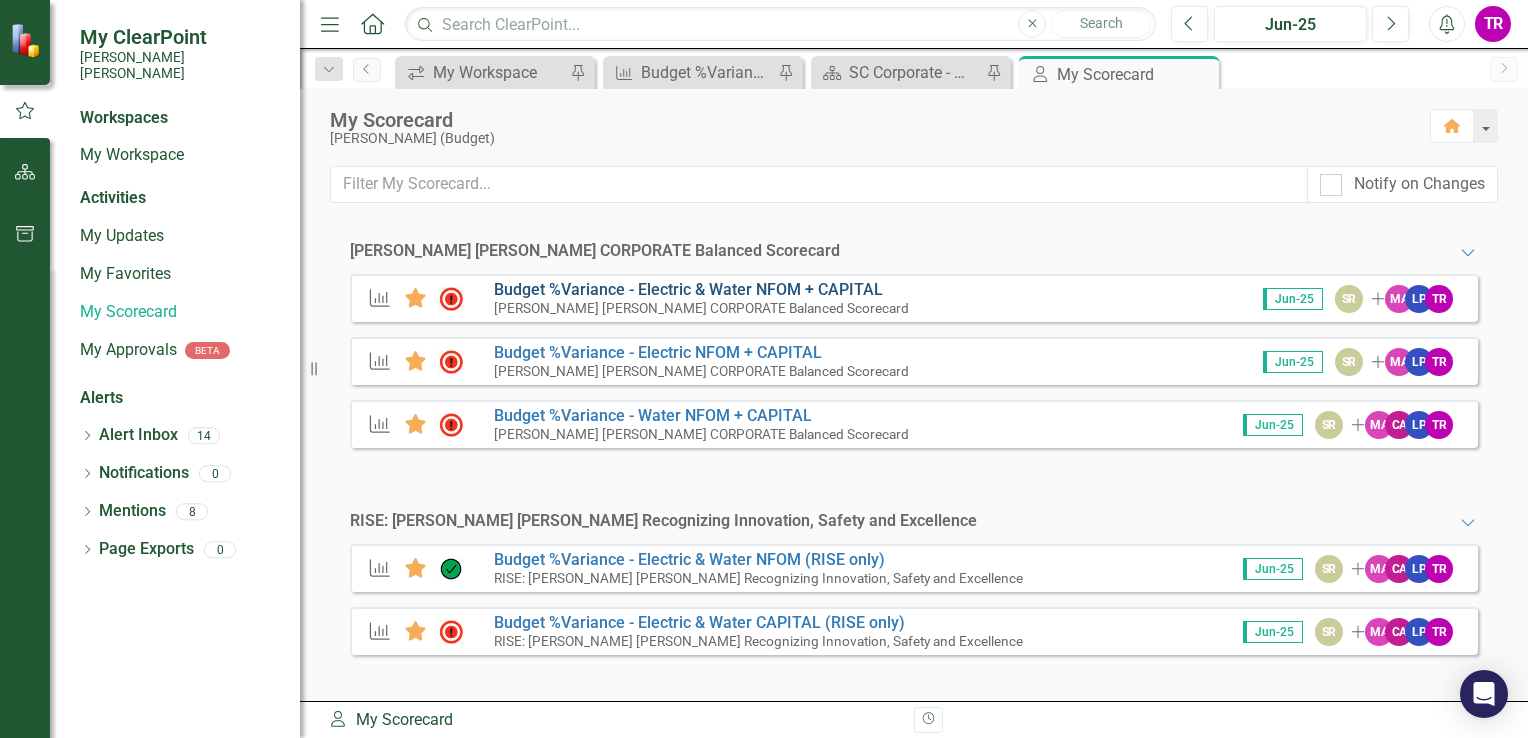 click on "Budget %Variance - Electric & Water NFOM + CAPITAL" at bounding box center [688, 289] 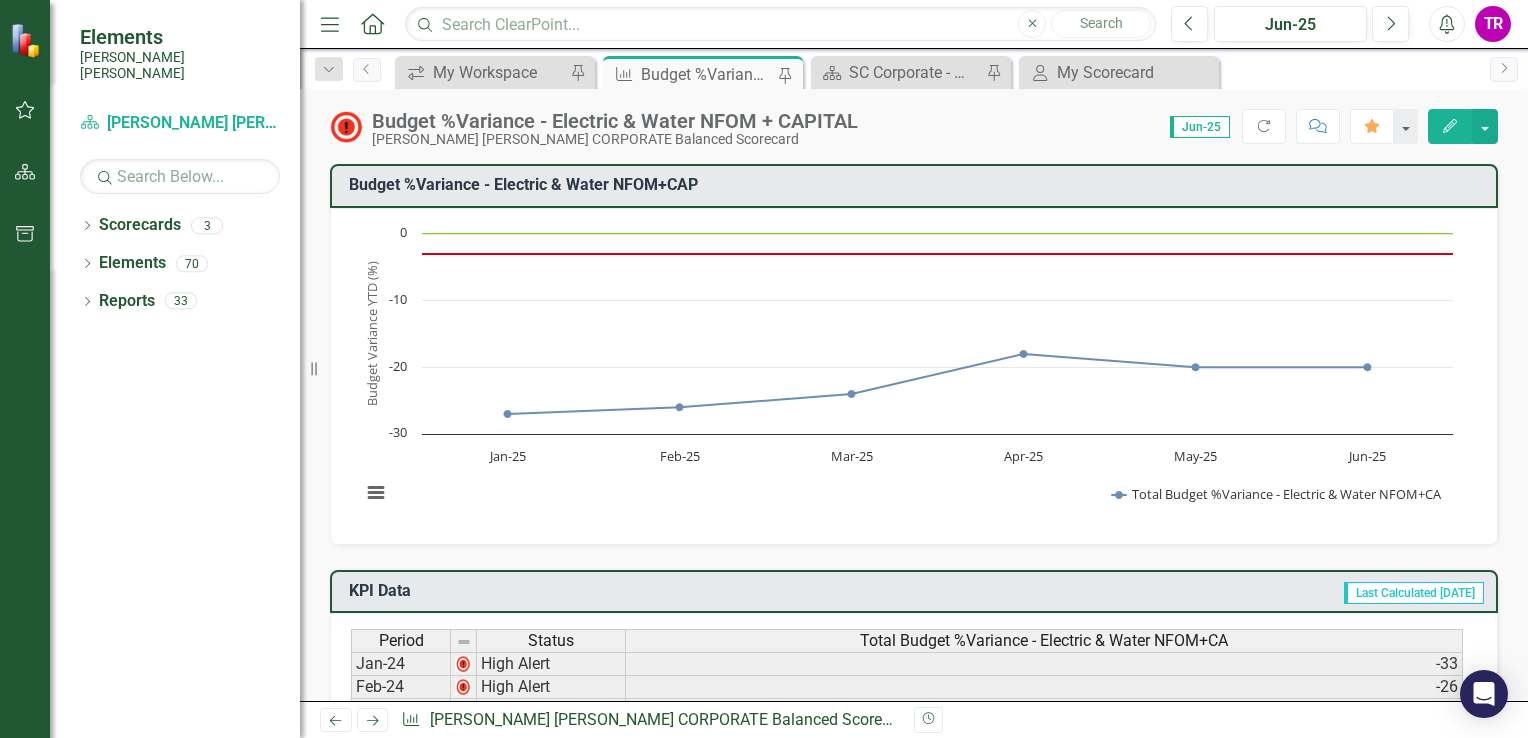 drag, startPoint x: 1153, startPoint y: 0, endPoint x: 428, endPoint y: 477, distance: 867.8445 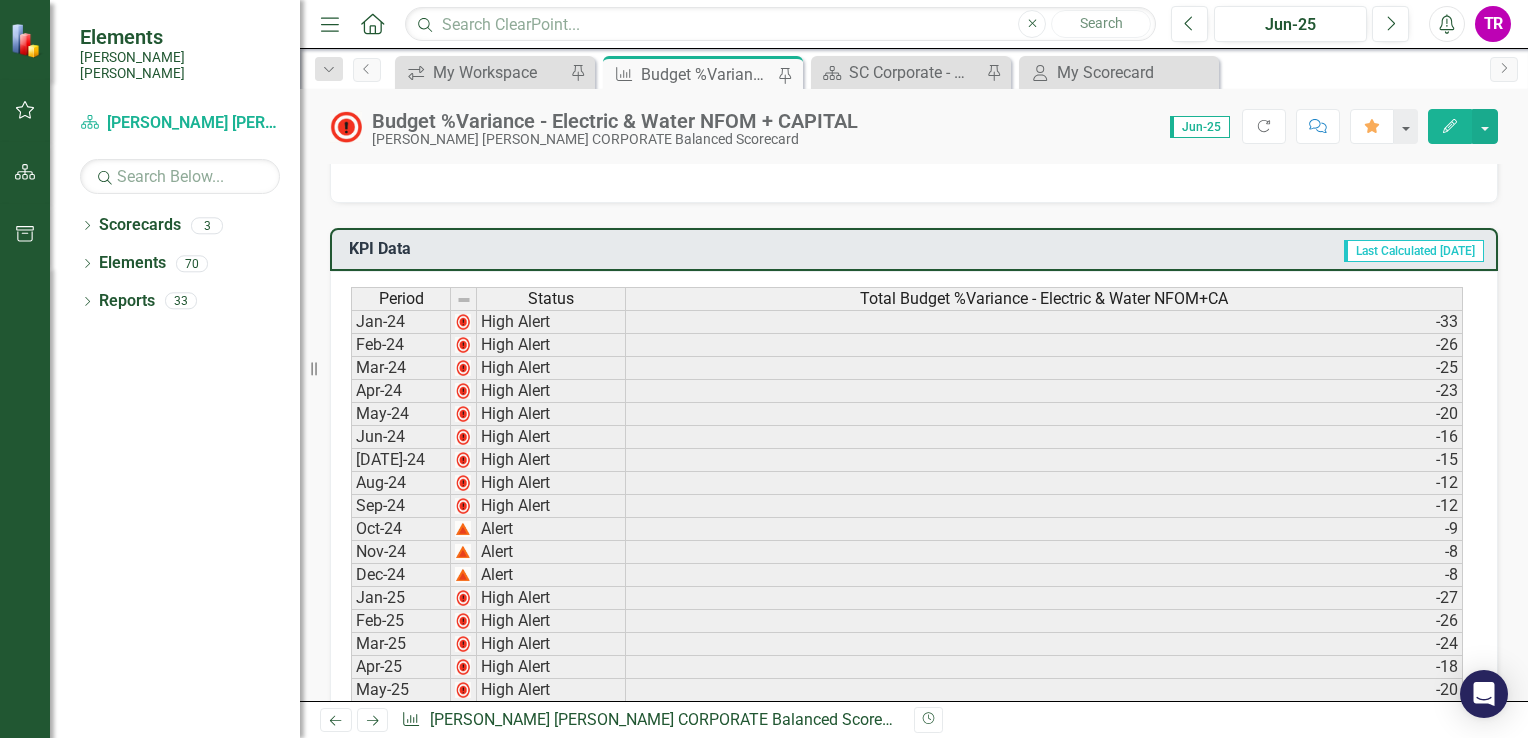 scroll, scrollTop: 300, scrollLeft: 0, axis: vertical 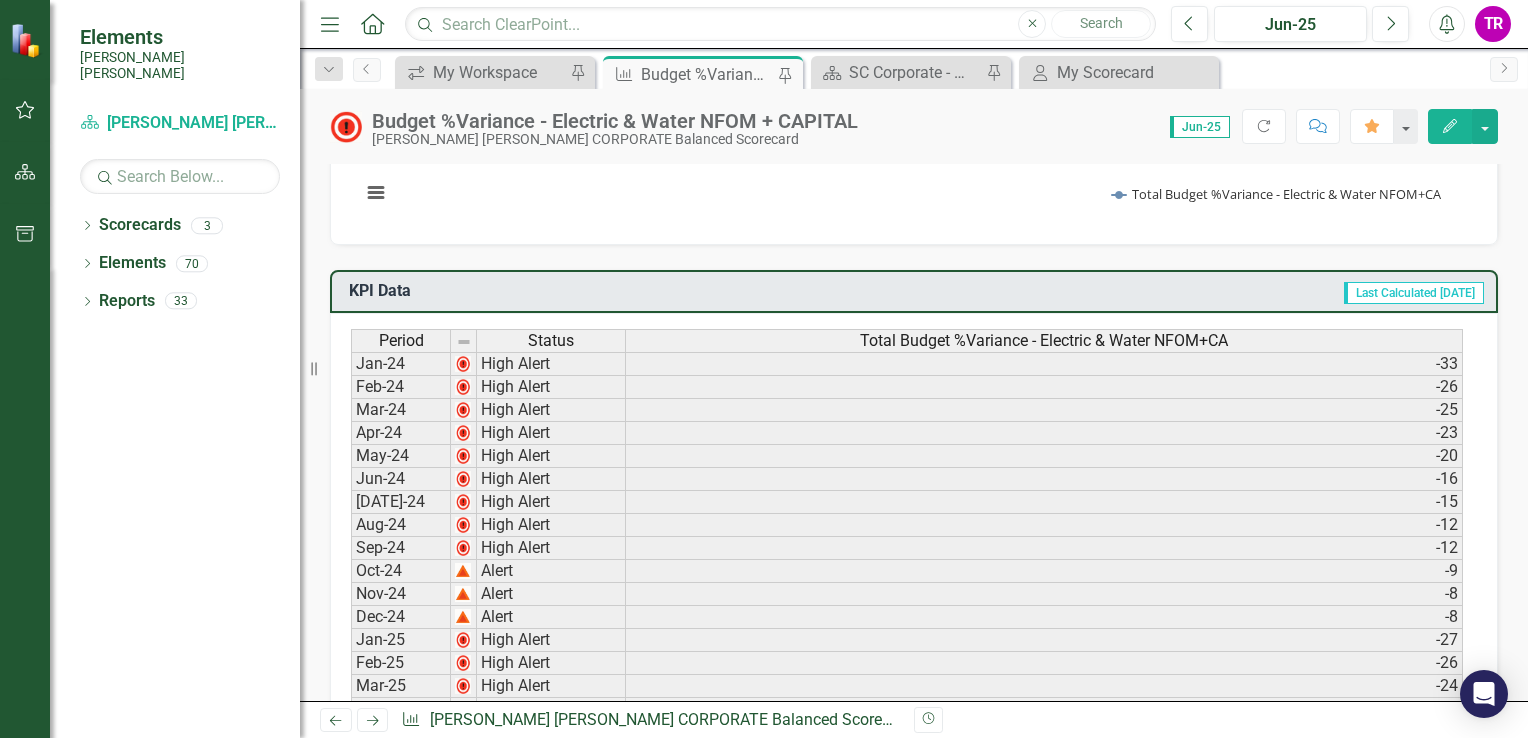 click on "-25" at bounding box center (1044, 410) 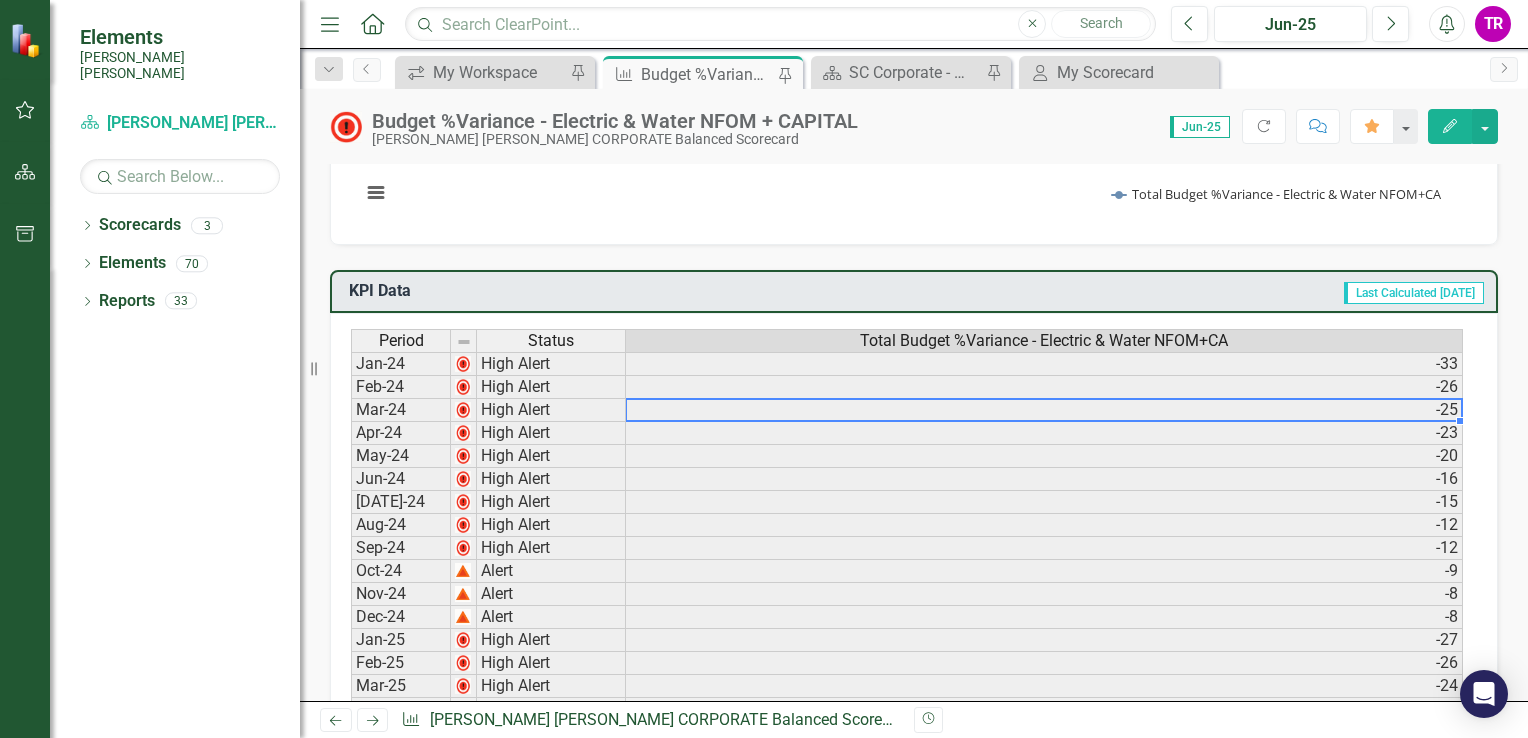 click on "-25" at bounding box center [1044, 410] 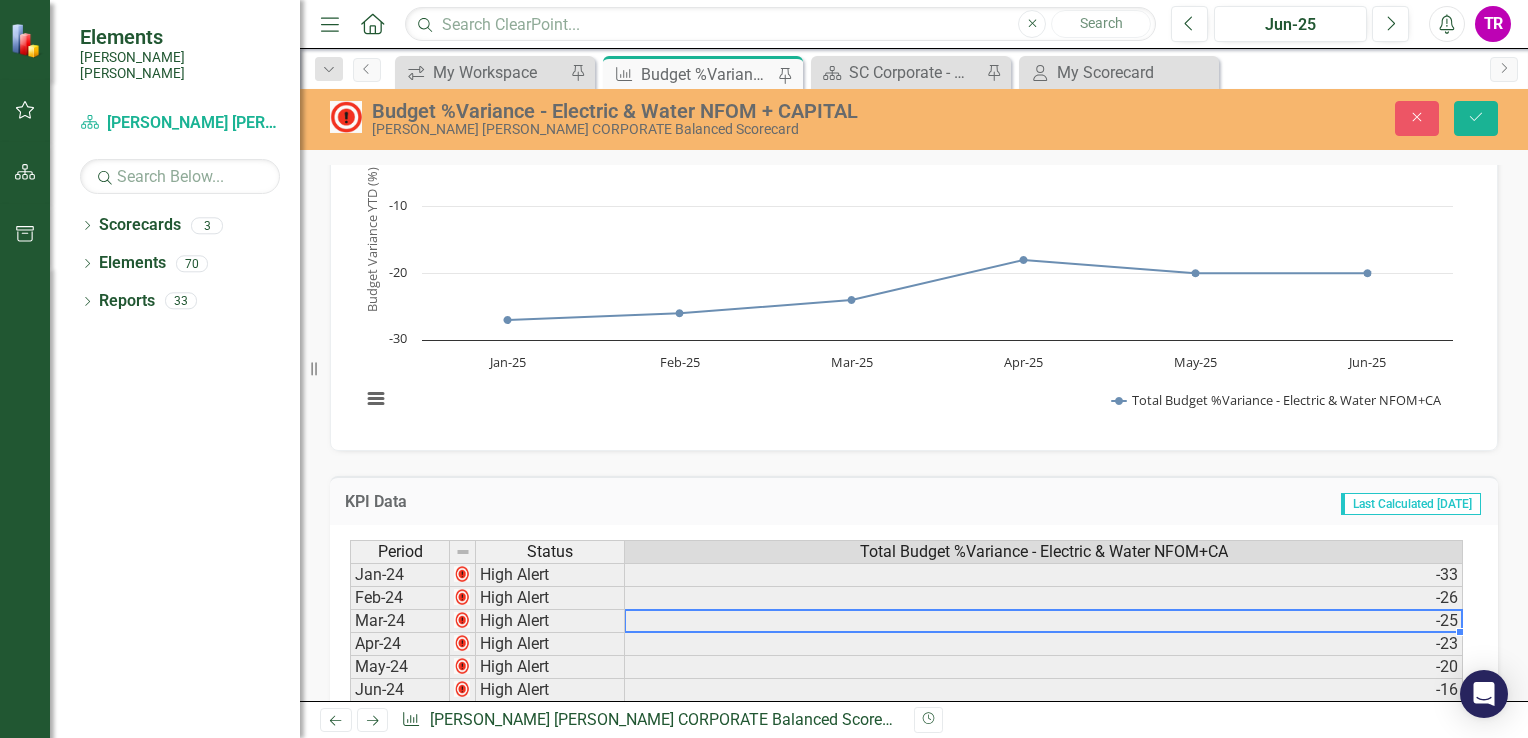 scroll, scrollTop: 0, scrollLeft: 0, axis: both 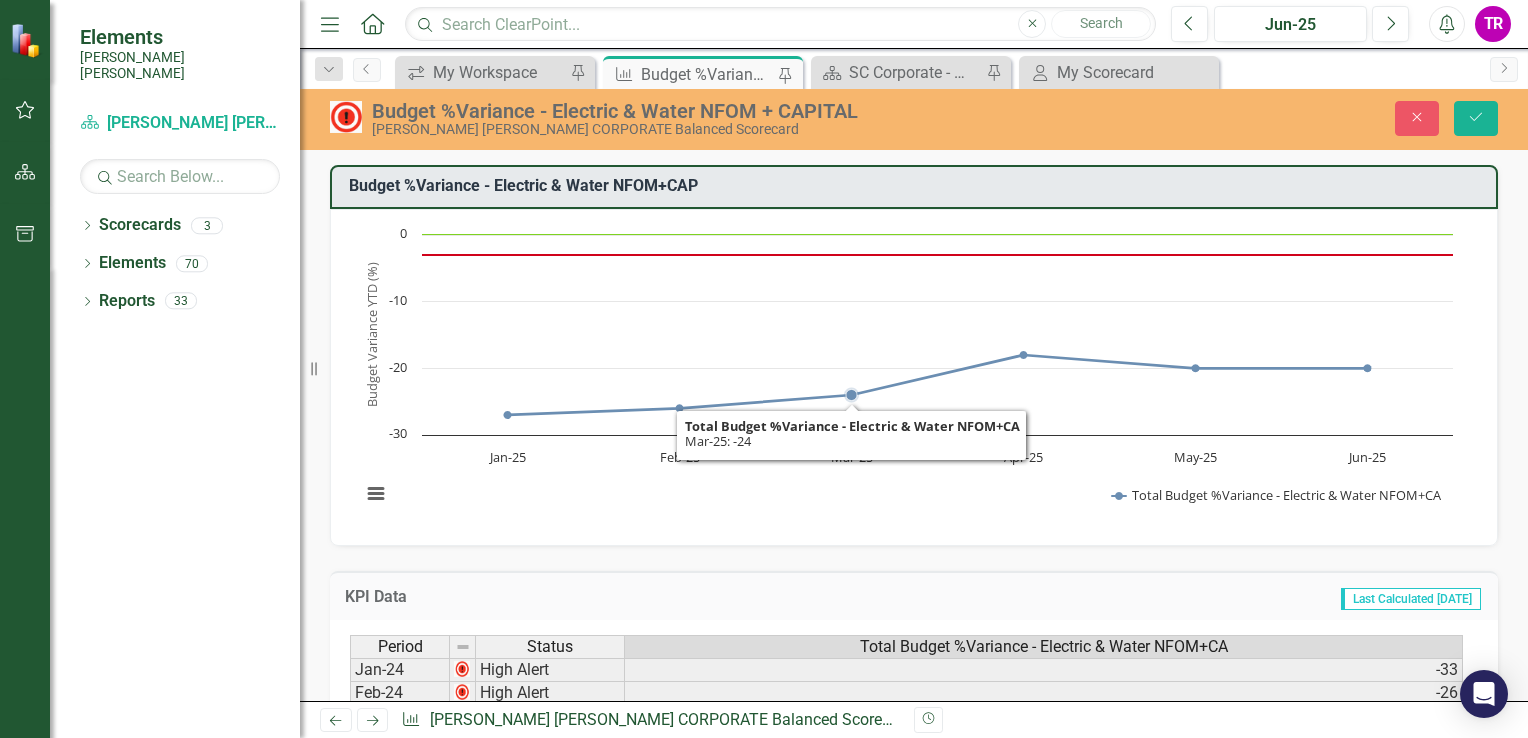 click on "Budget %Variance​ - Electric & Water NFOM+CAP" at bounding box center [917, 186] 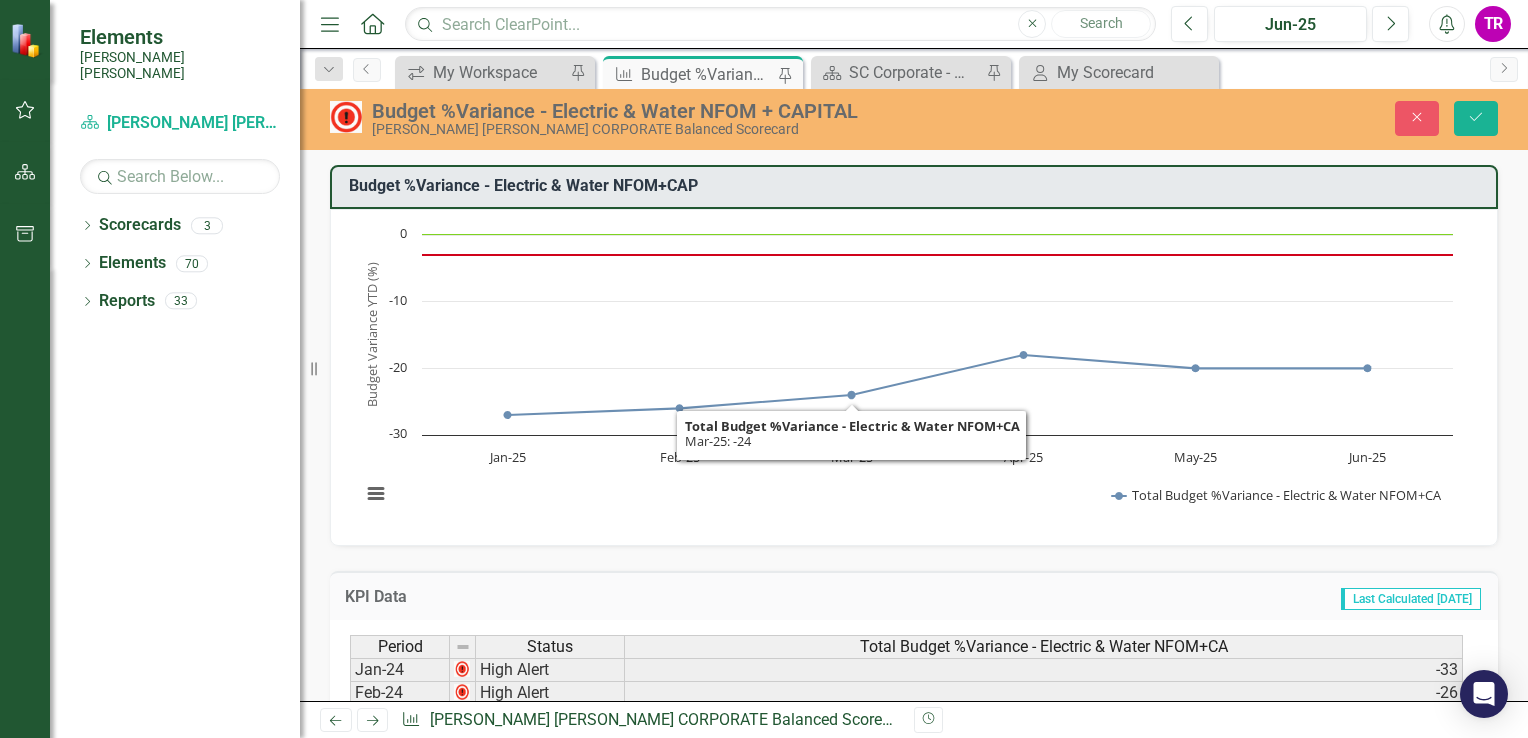 click on "Budget %Variance​ - Electric & Water NFOM+CAP" at bounding box center (917, 186) 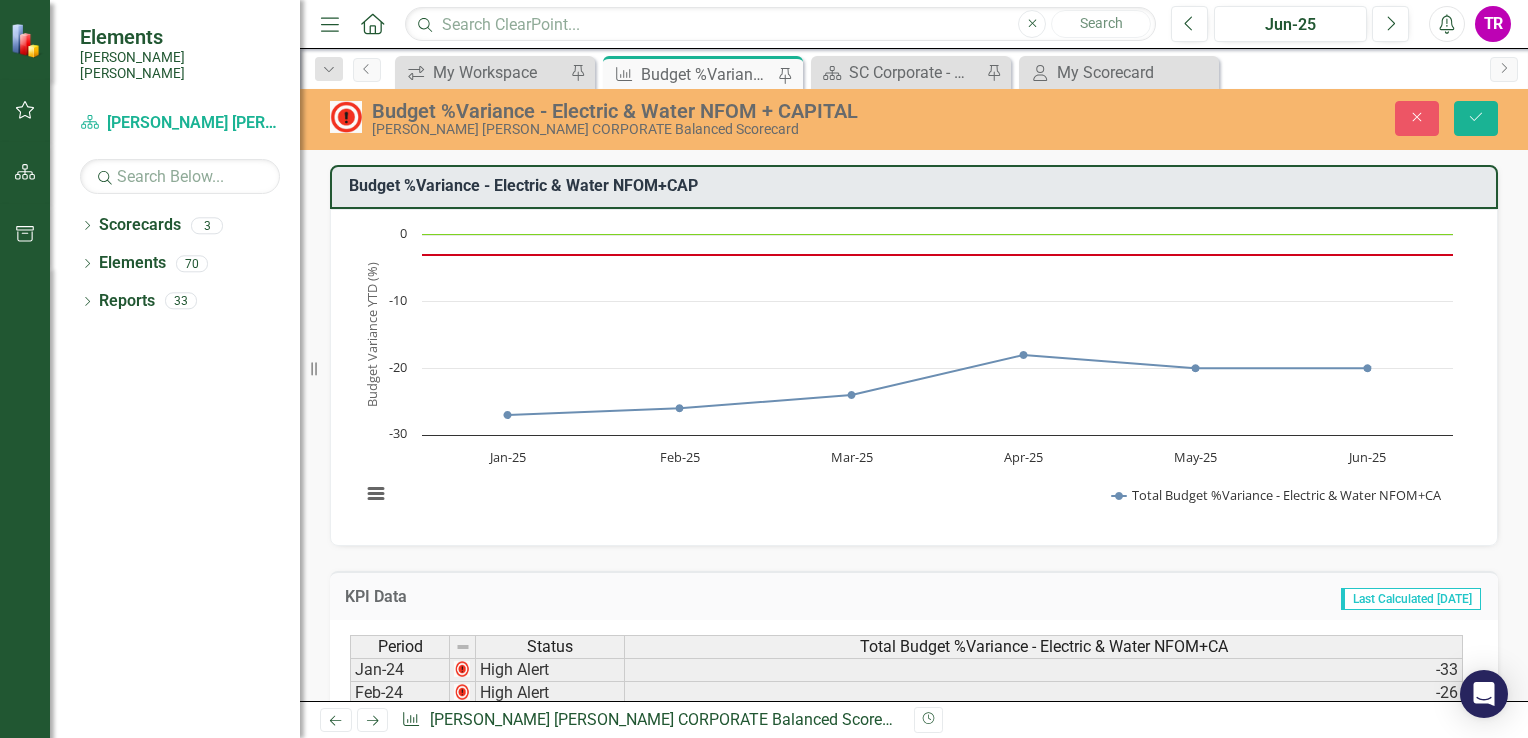 click on "Budget %Variance​ - Electric & Water NFOM+CAP" at bounding box center [917, 186] 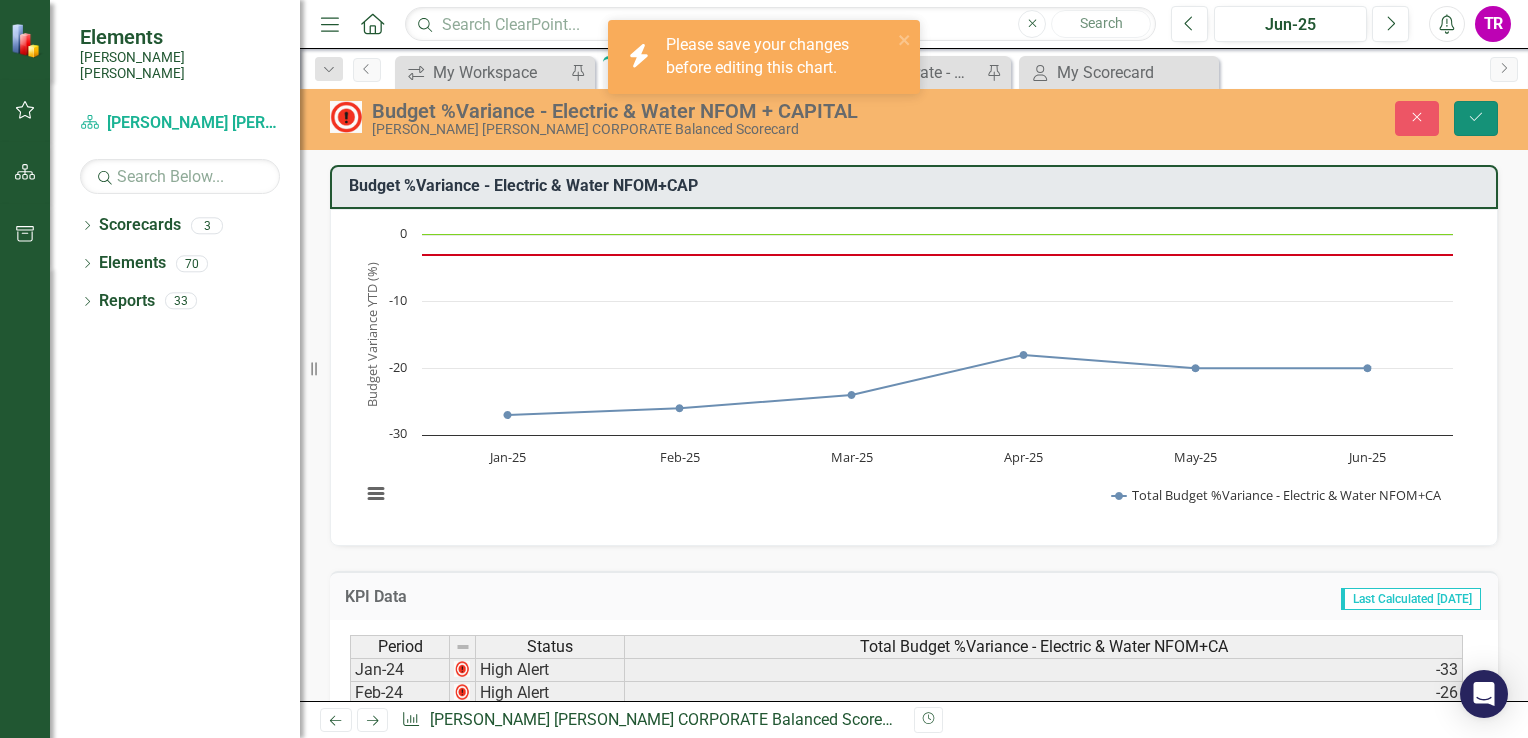 click on "Save" 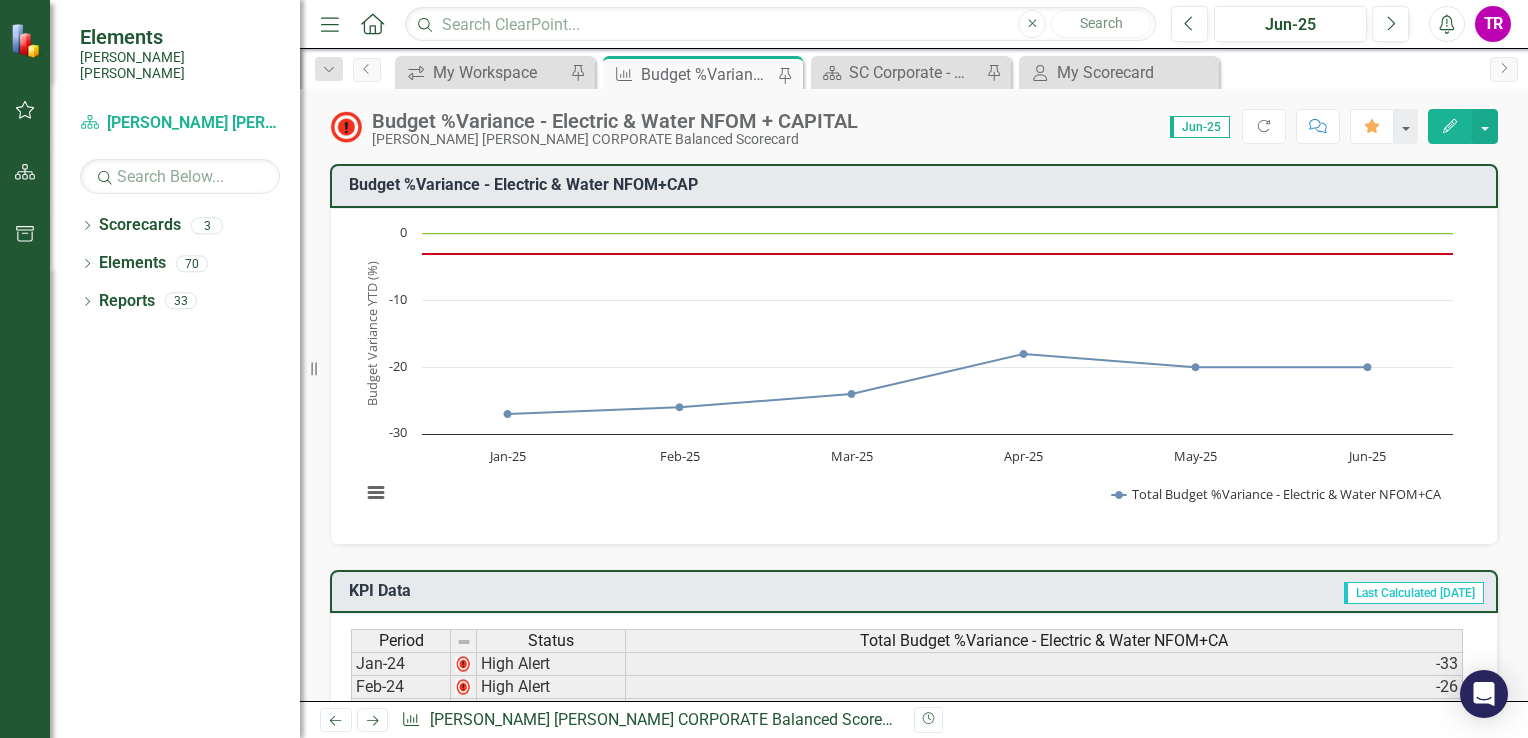 click on "Budget %Variance​ - Electric & Water NFOM+CAP" at bounding box center (917, 185) 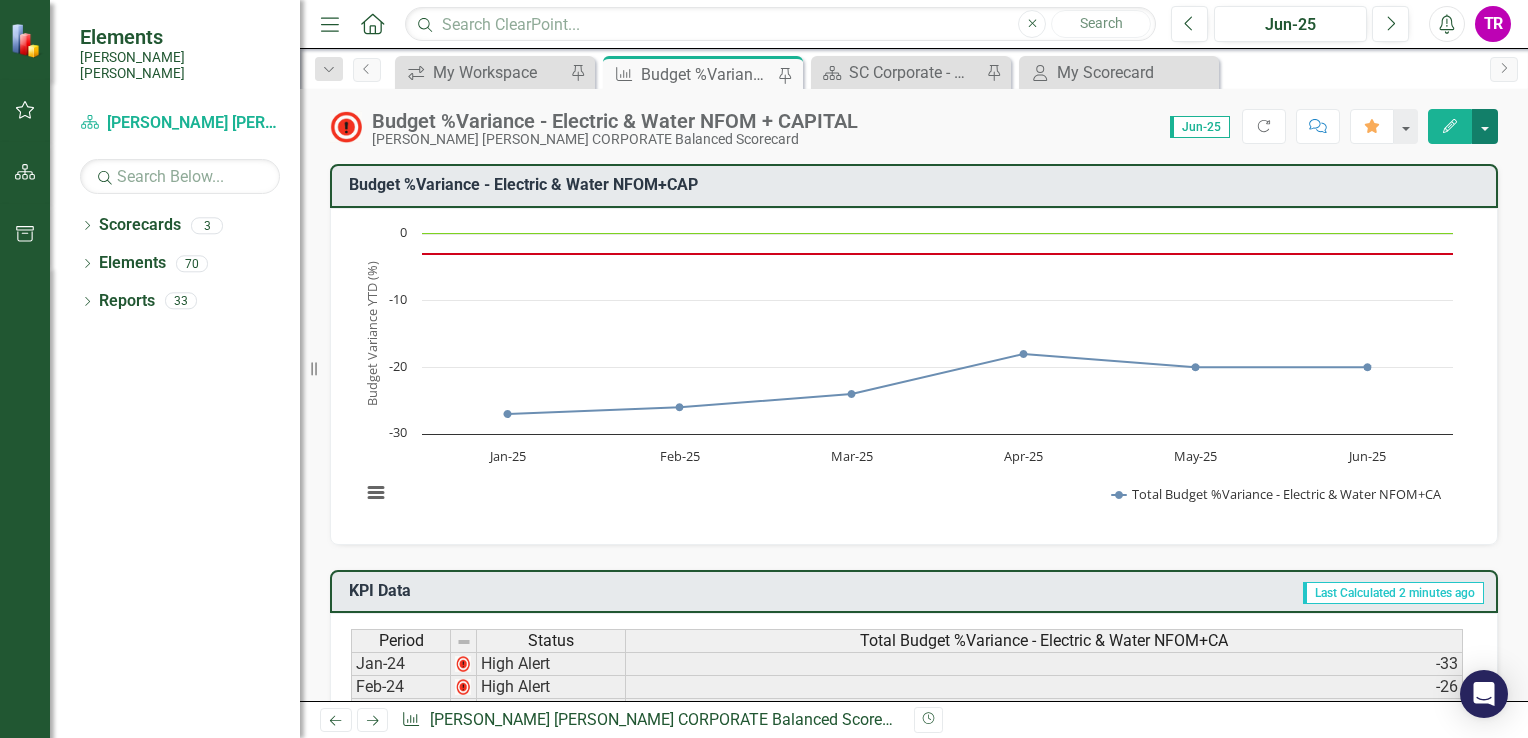 click at bounding box center [1485, 126] 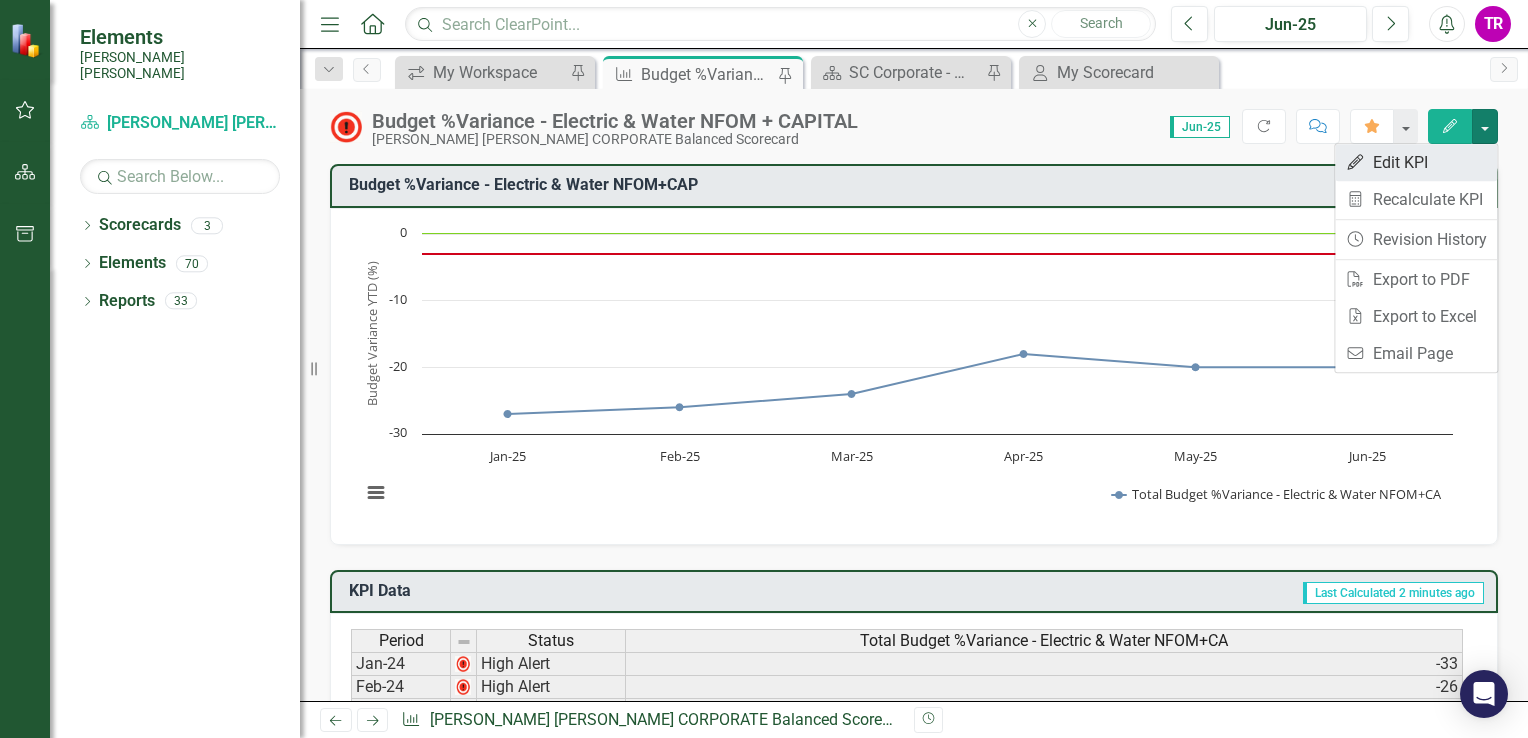 click on "Edit Edit KPI" at bounding box center [1416, 162] 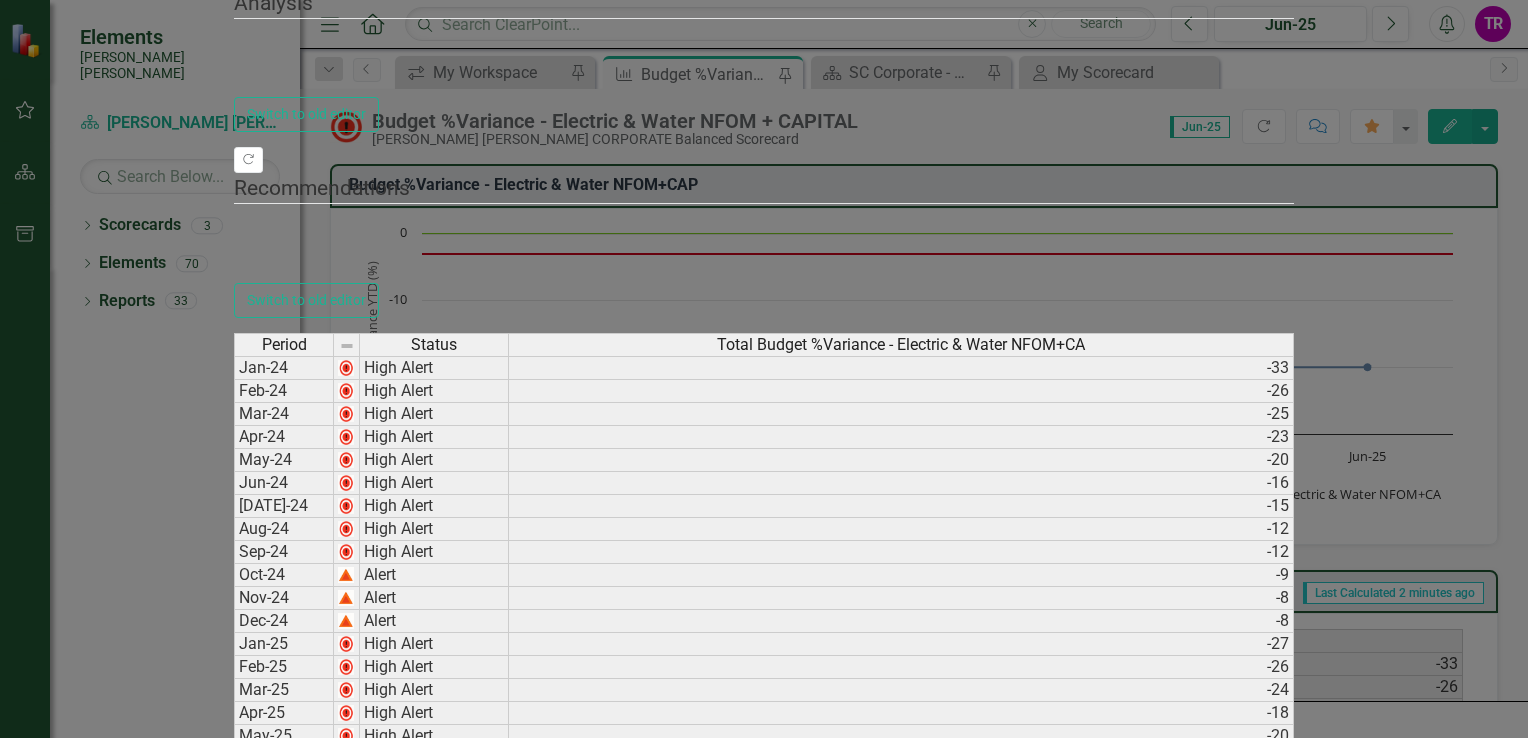 click on "Update Fields" at bounding box center [283, -139] 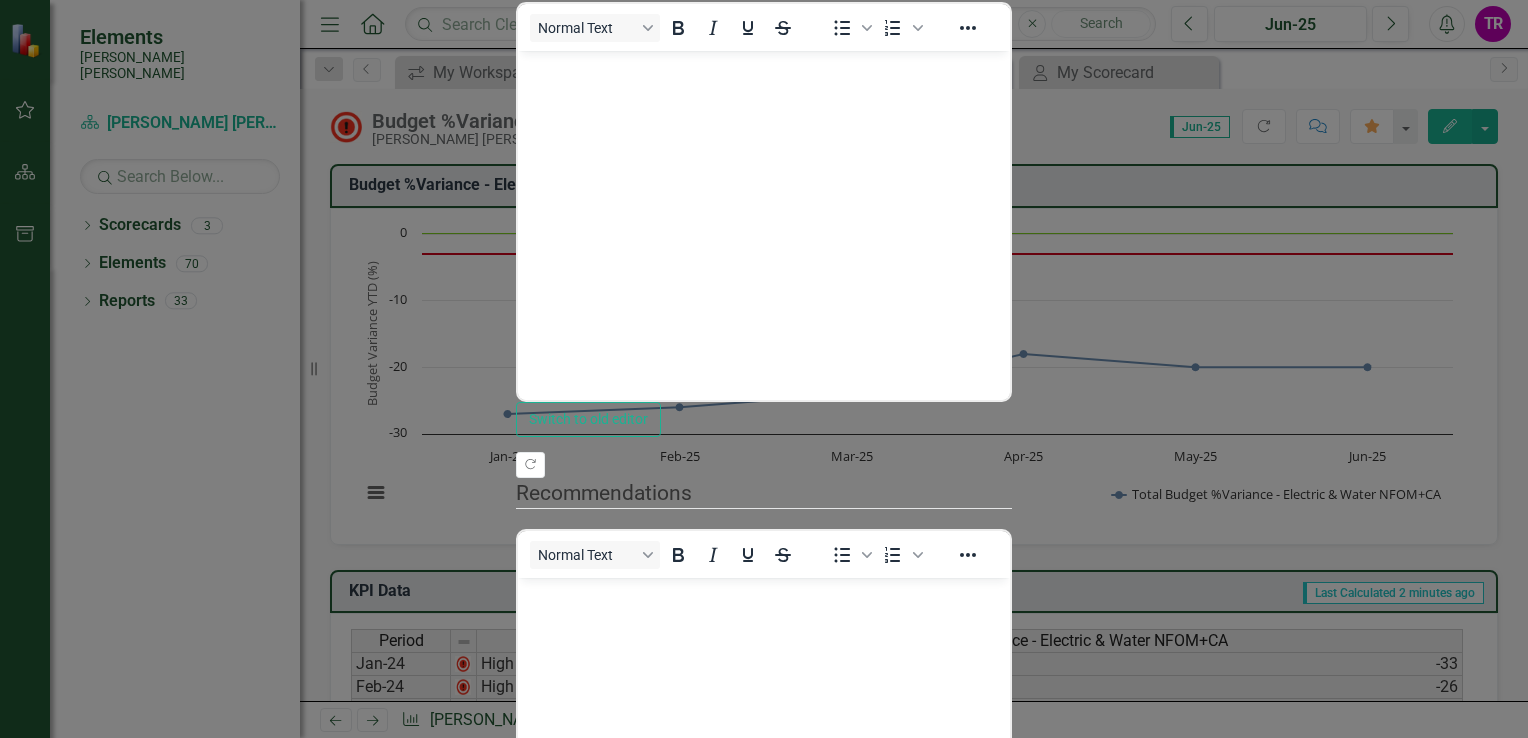 scroll, scrollTop: 0, scrollLeft: 0, axis: both 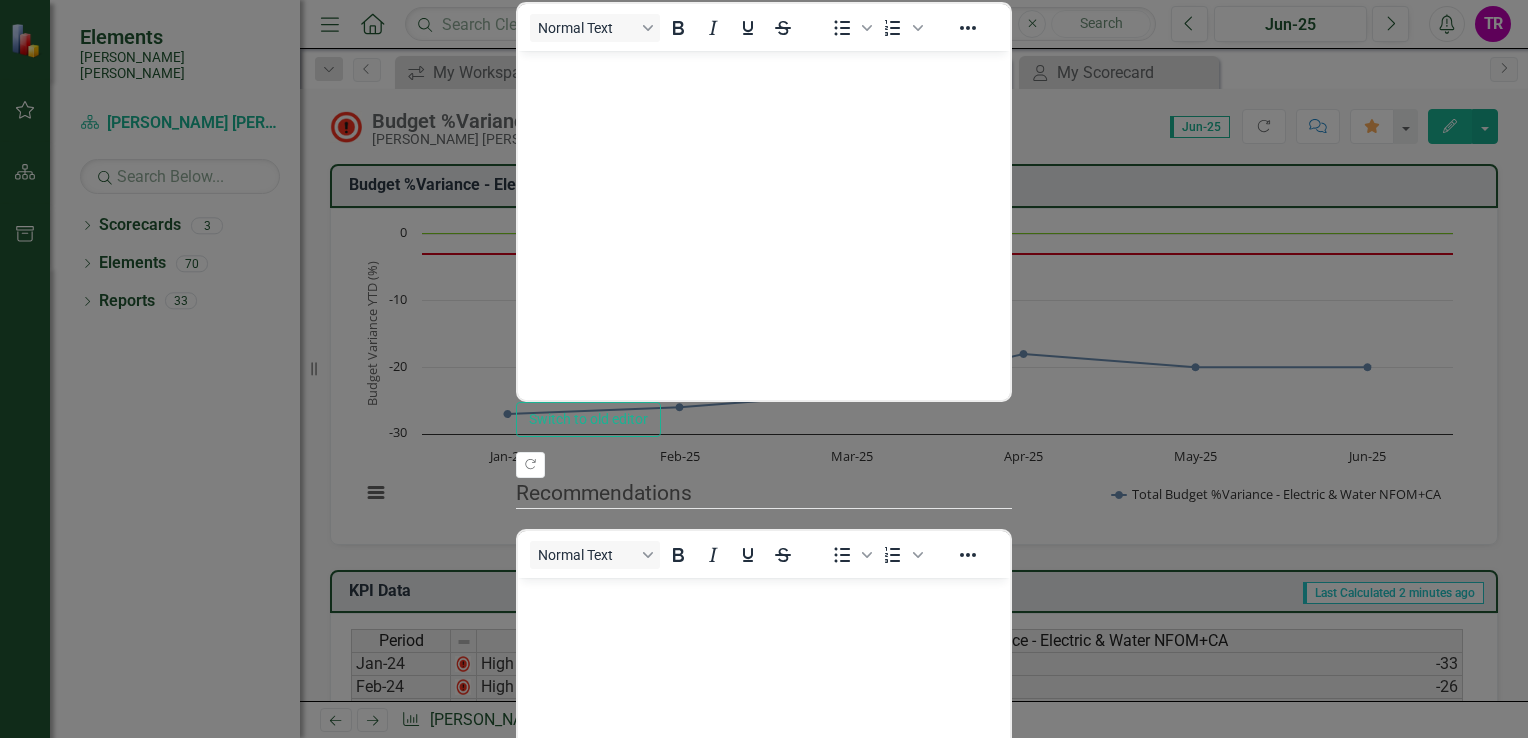 click on "Cancel" at bounding box center (550, 996) 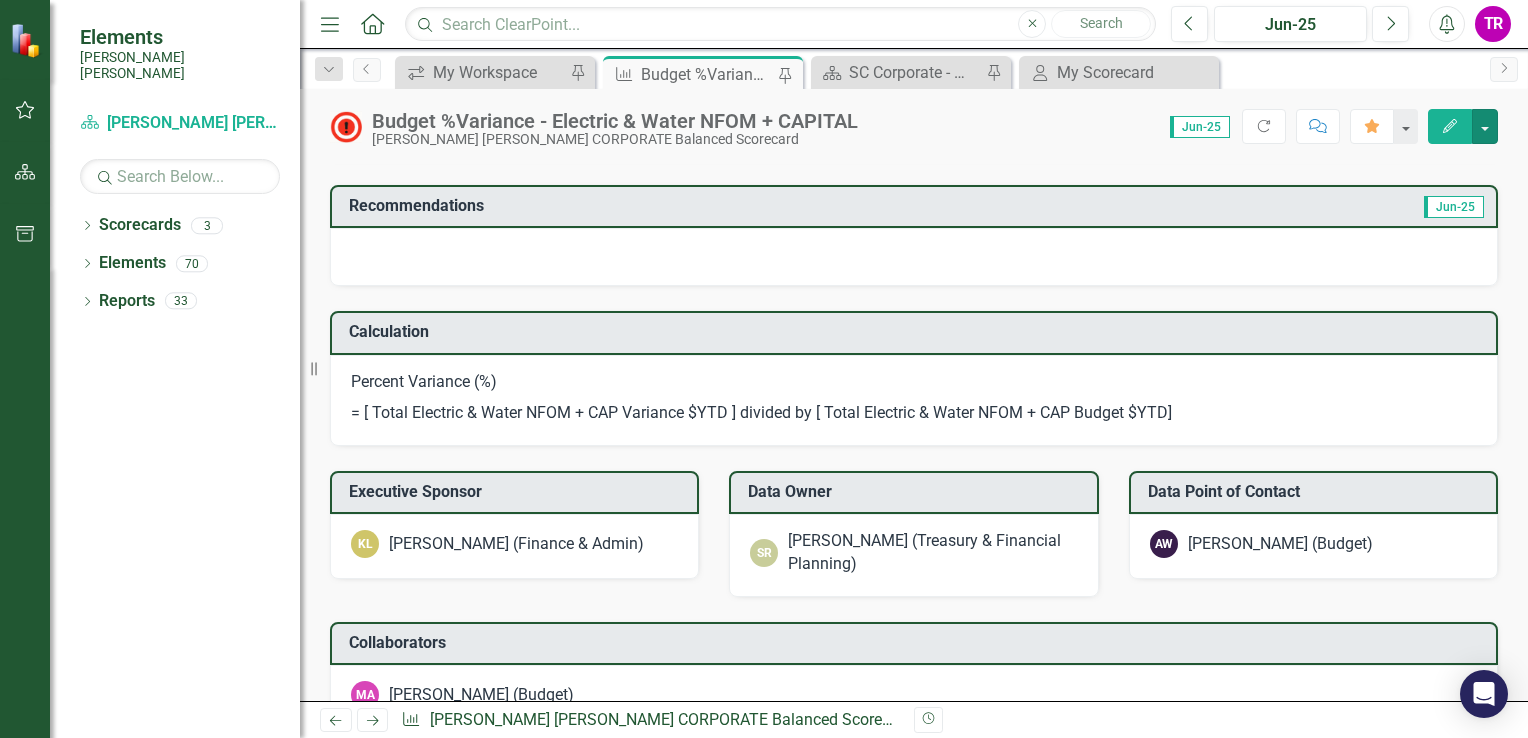 scroll, scrollTop: 2200, scrollLeft: 0, axis: vertical 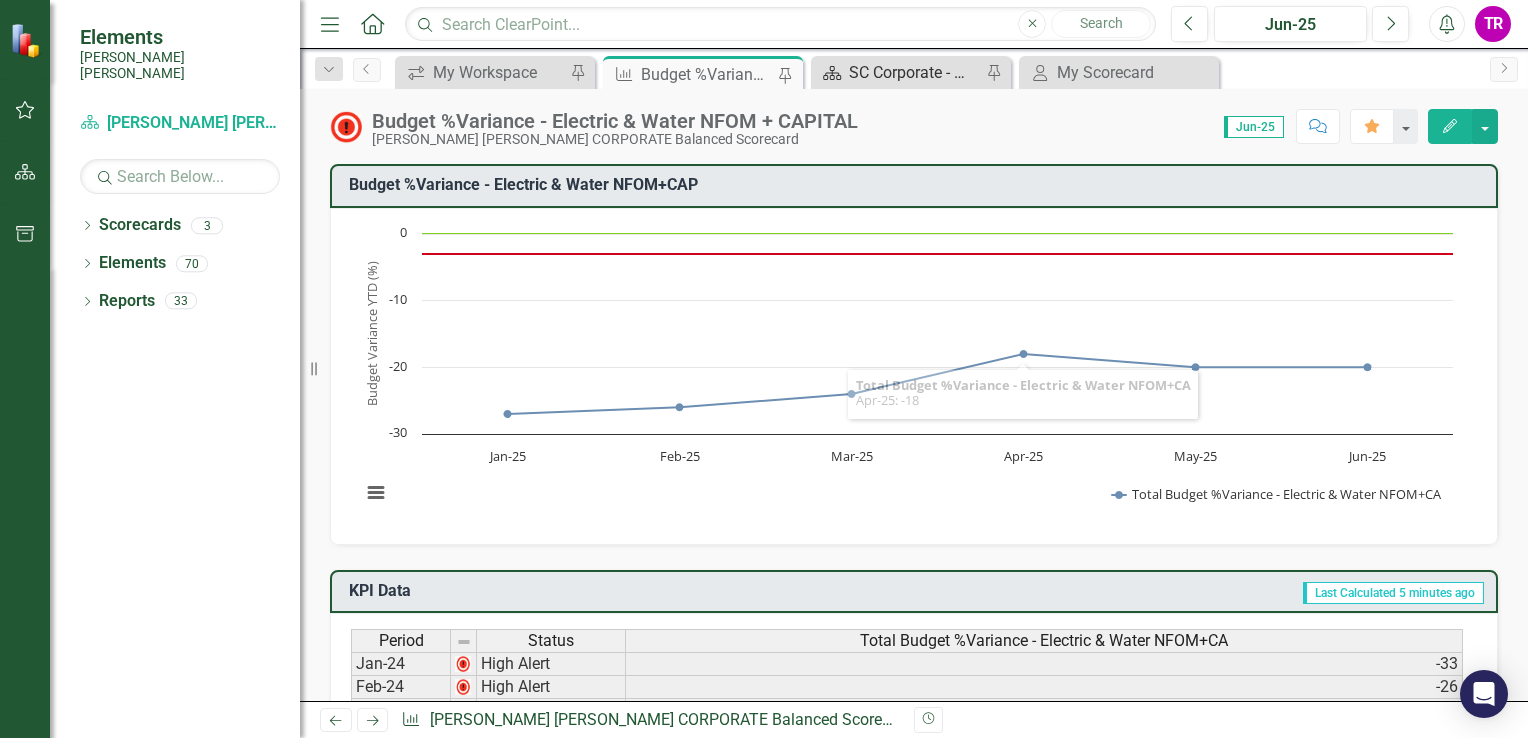click on "SC Corporate - Welcome to ClearPoint" at bounding box center [915, 72] 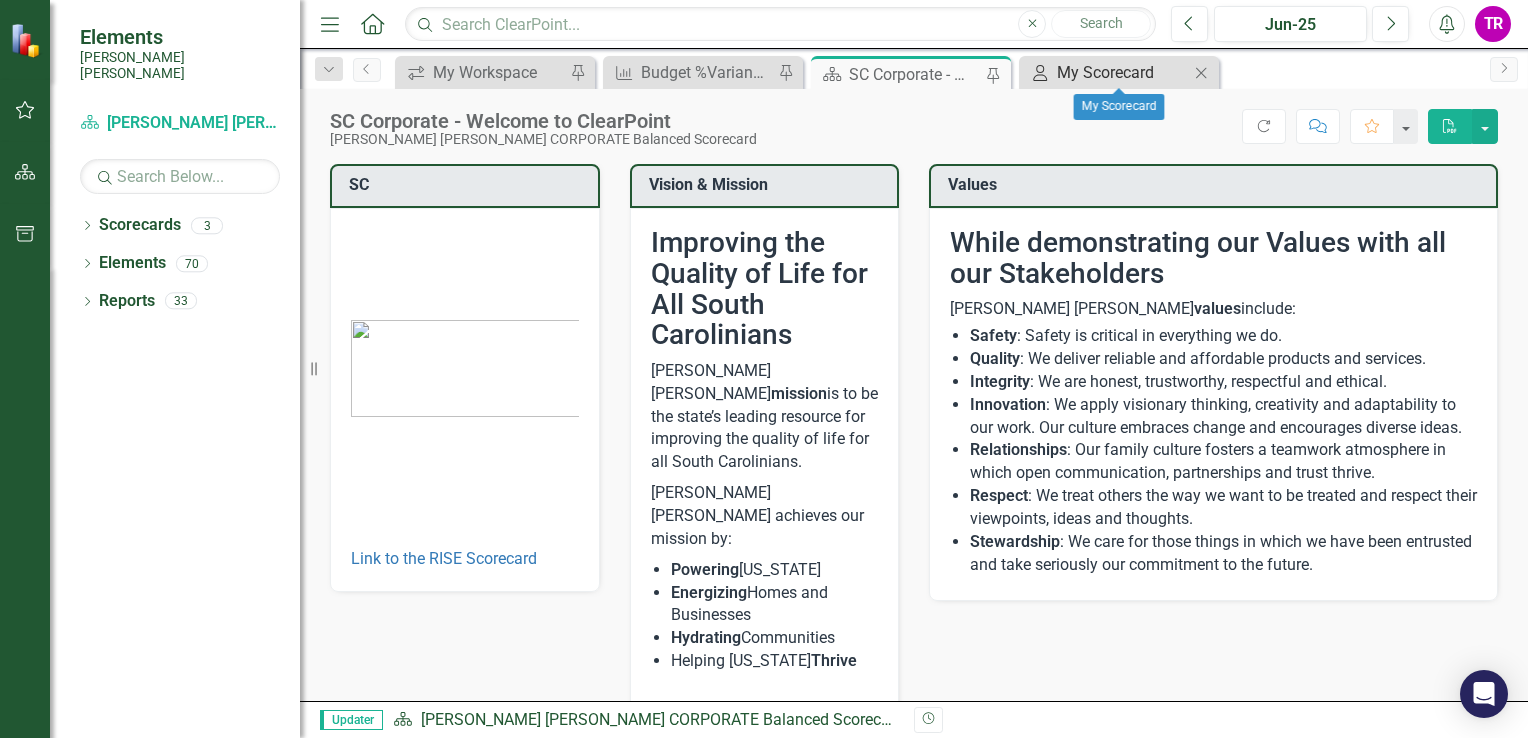 click on "My Scorecard" at bounding box center (1123, 72) 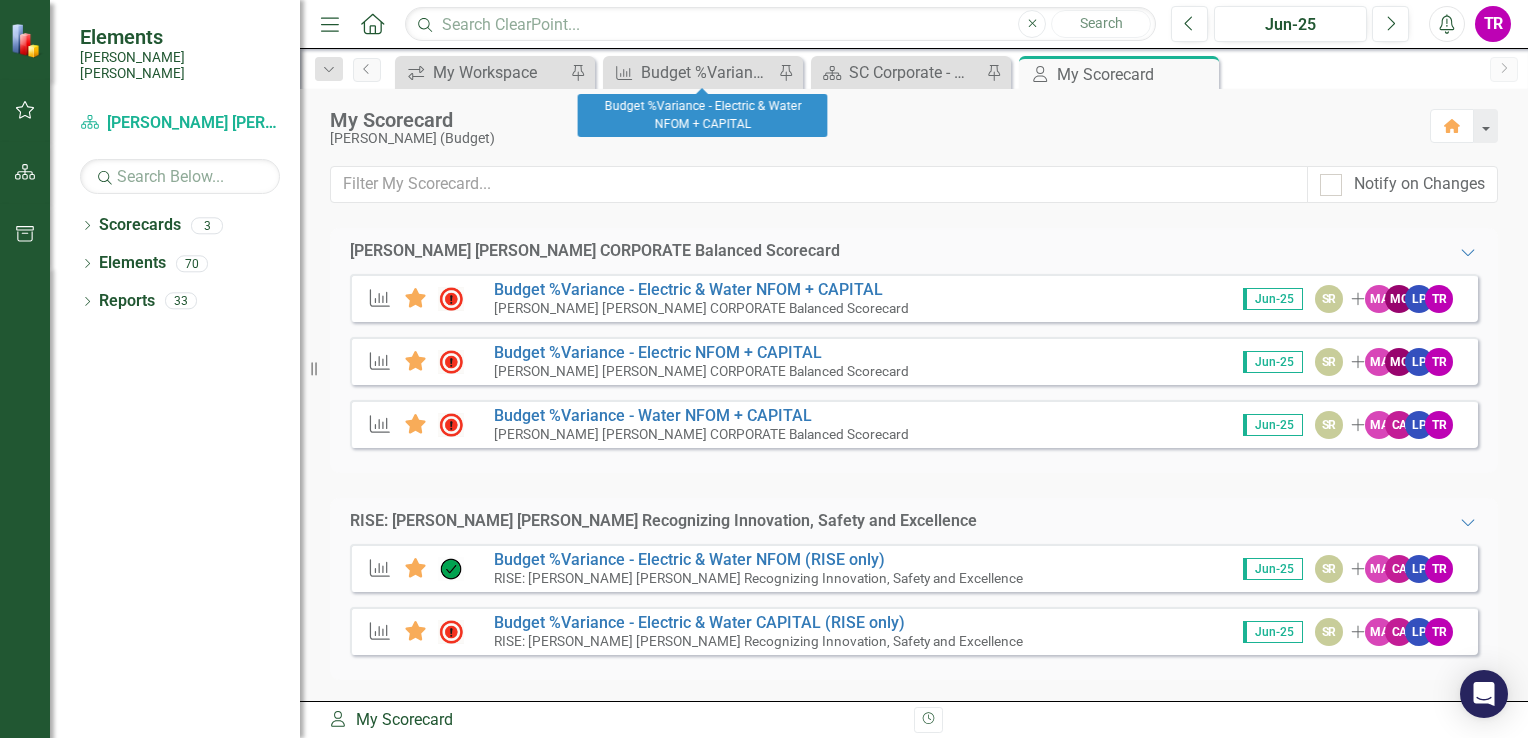click on "KPI Budget %Variance - Electric & Water NFOM + CAPITAL Pin" at bounding box center [703, 72] 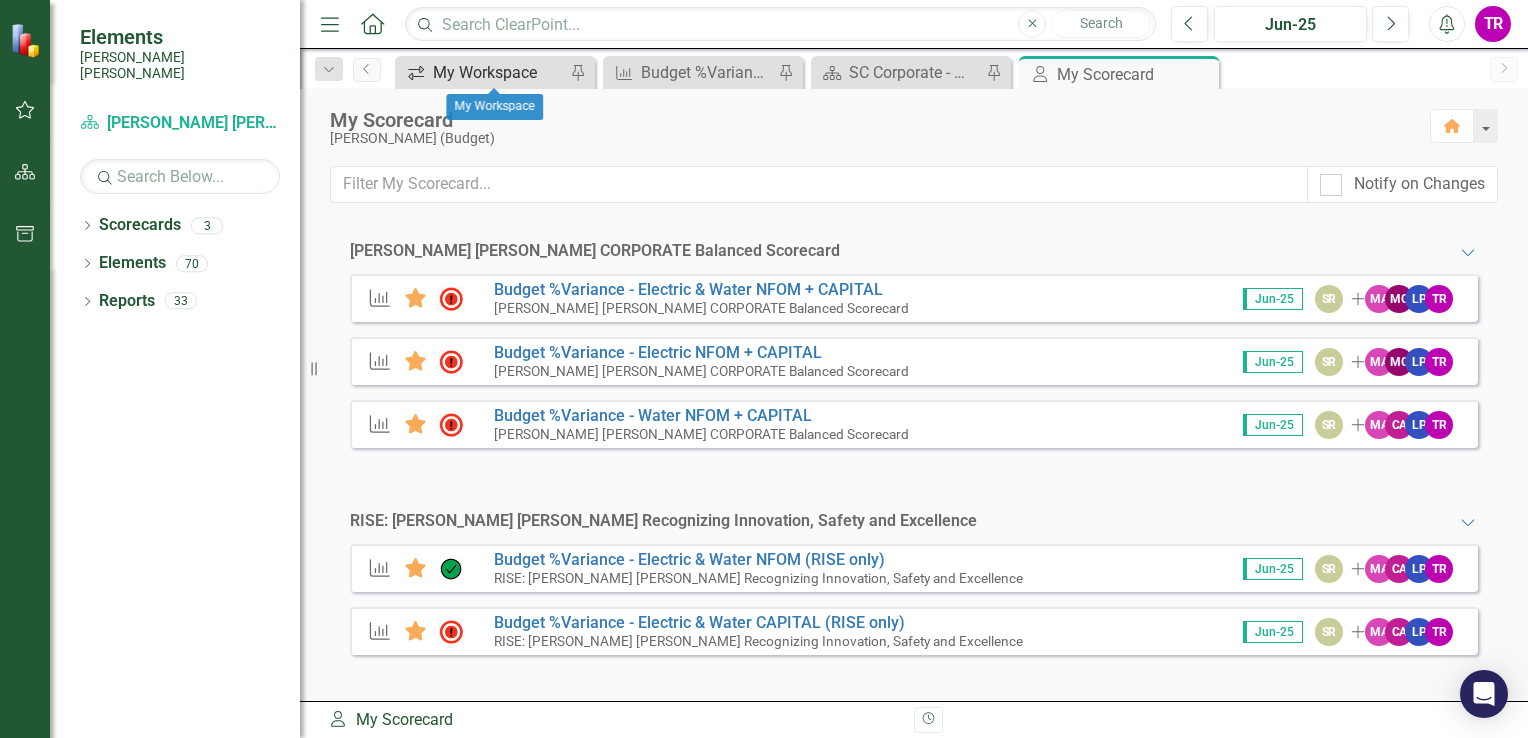 click on "My Workspace" at bounding box center (499, 72) 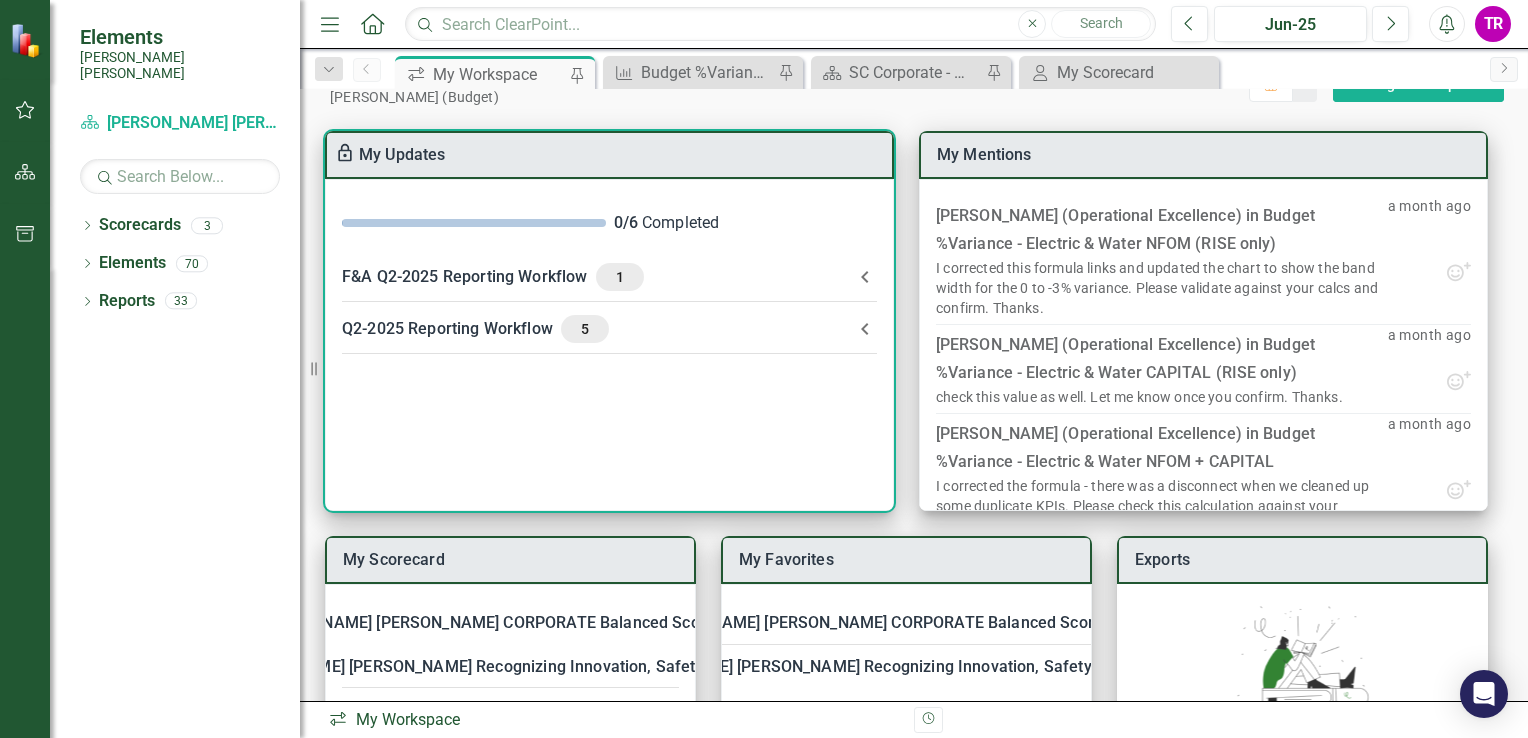 scroll, scrollTop: 40, scrollLeft: 0, axis: vertical 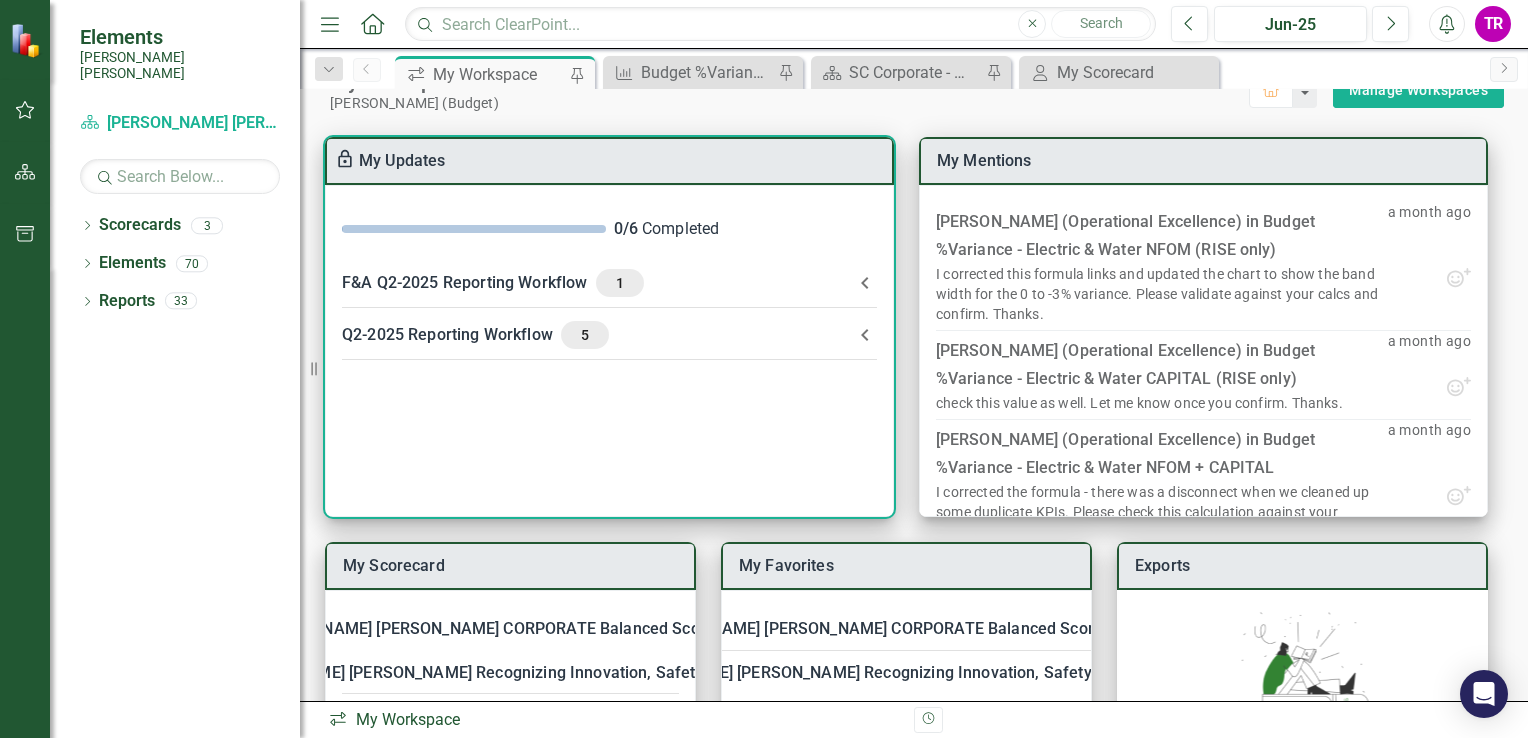click 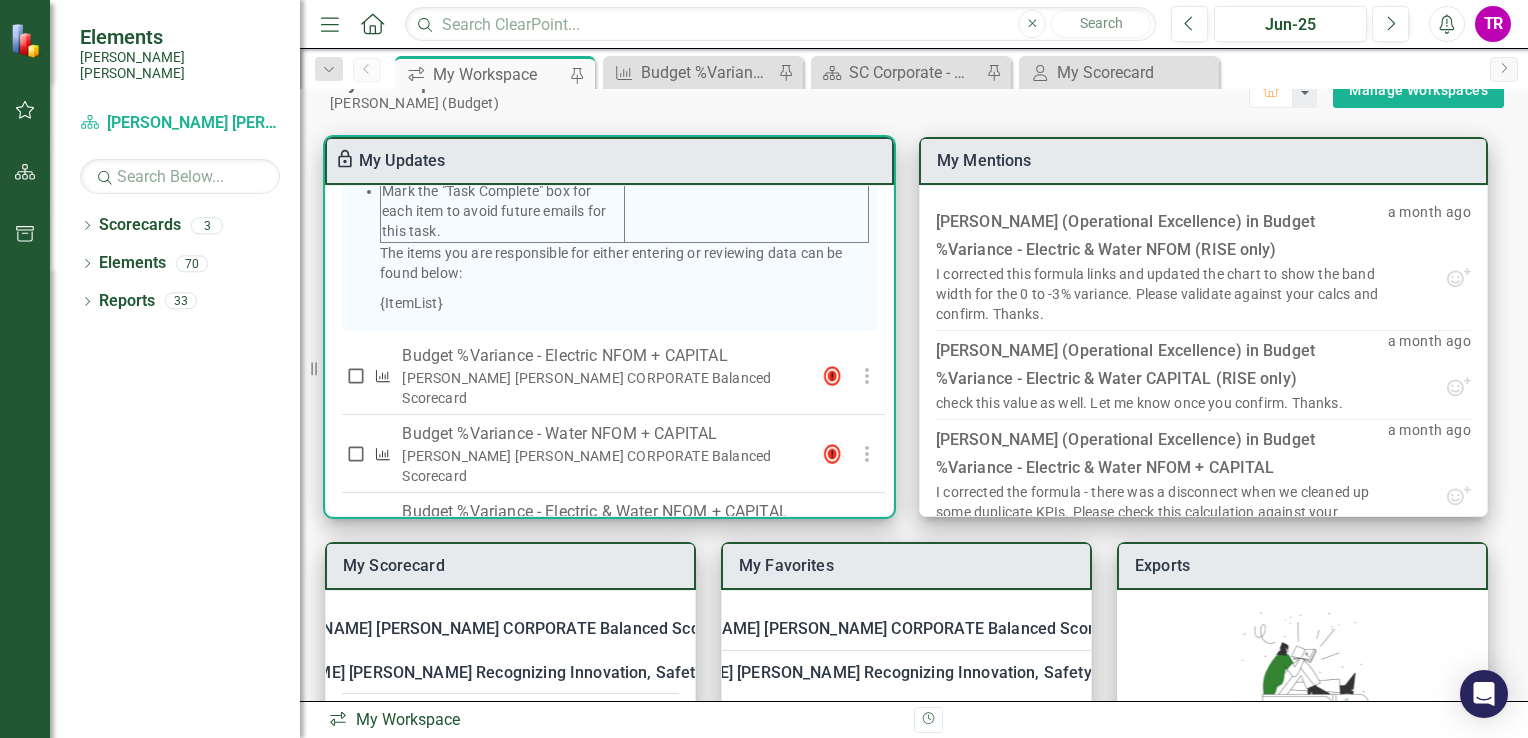 scroll, scrollTop: 636, scrollLeft: 0, axis: vertical 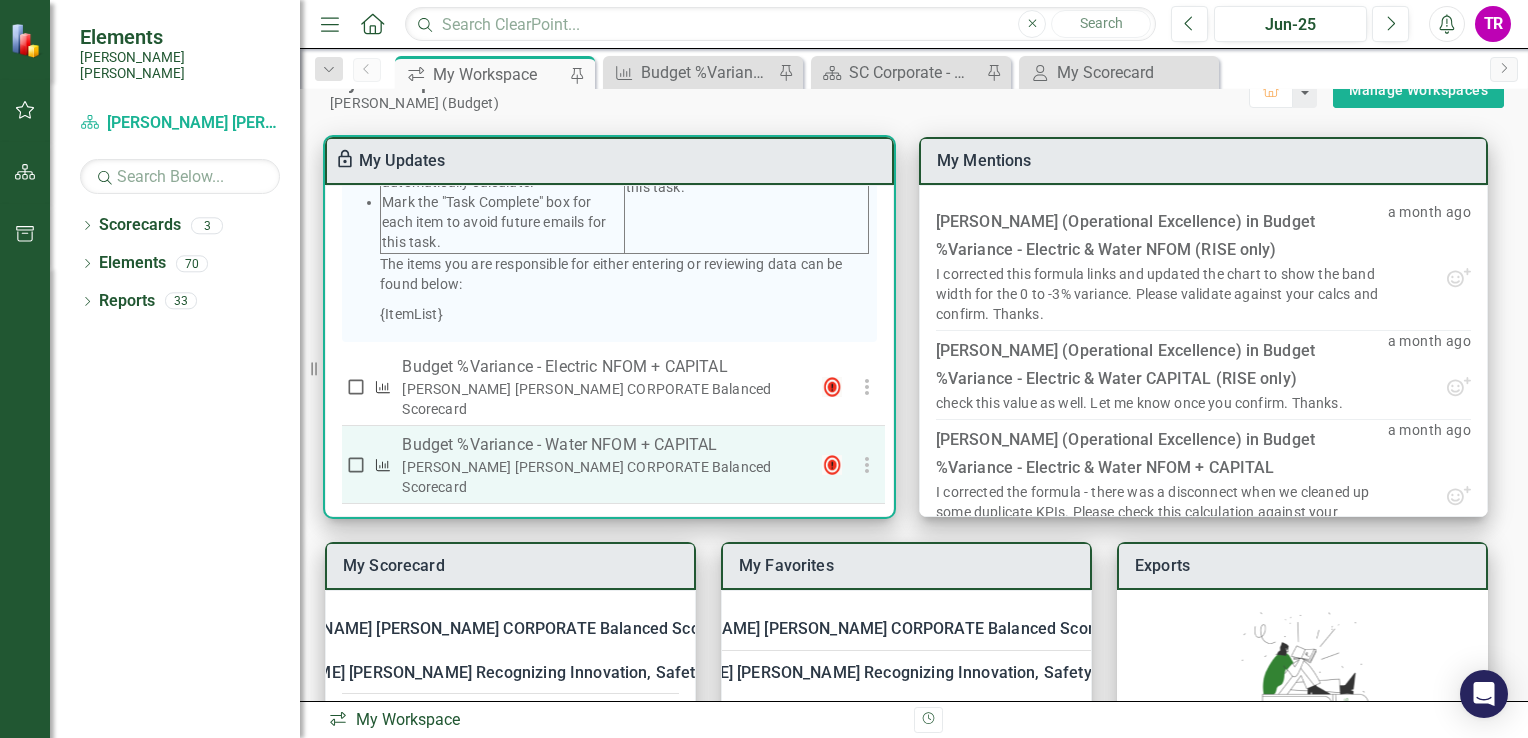 click on "Budget %Variance​ - Water NFOM + CAPITAL" at bounding box center (605, 445) 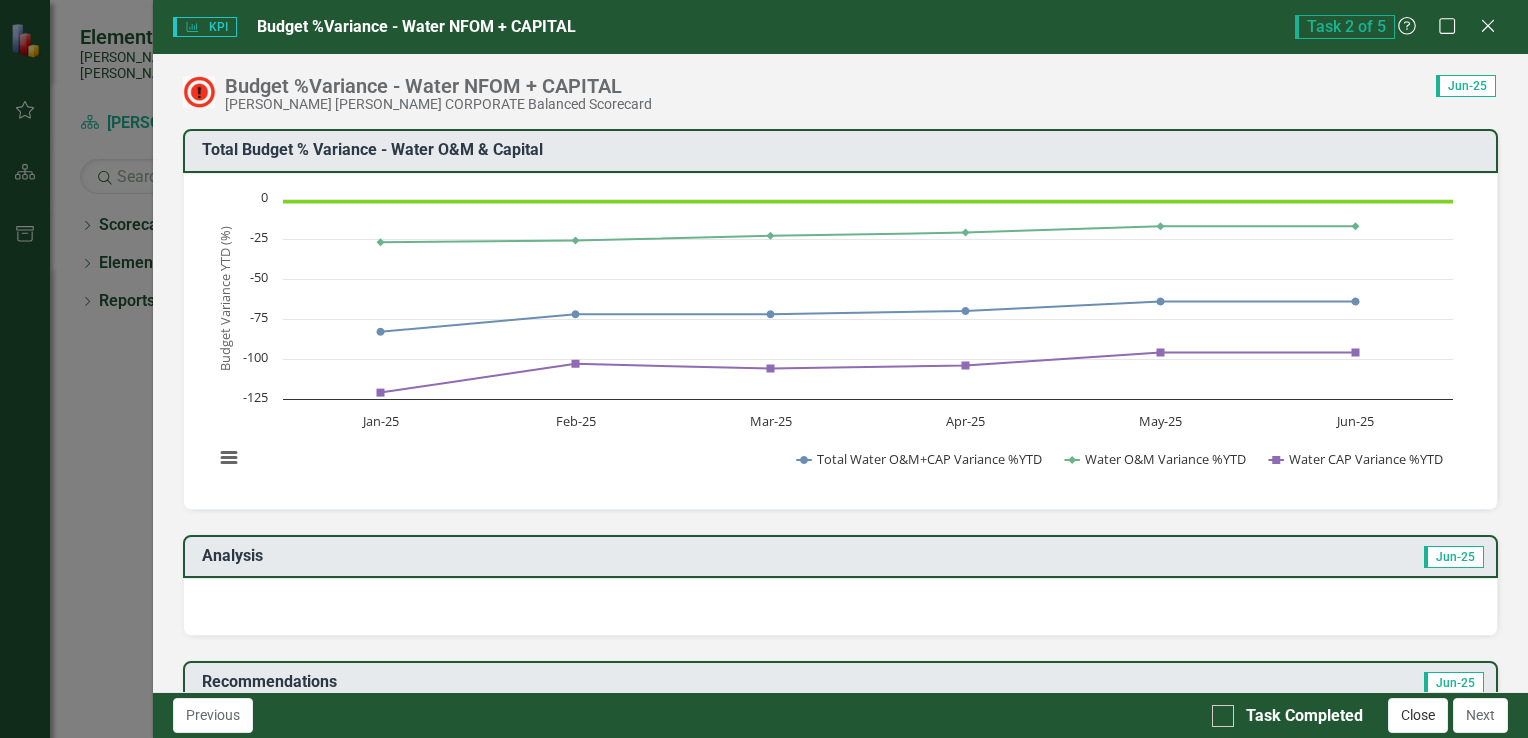 click on "Close" at bounding box center [1418, 715] 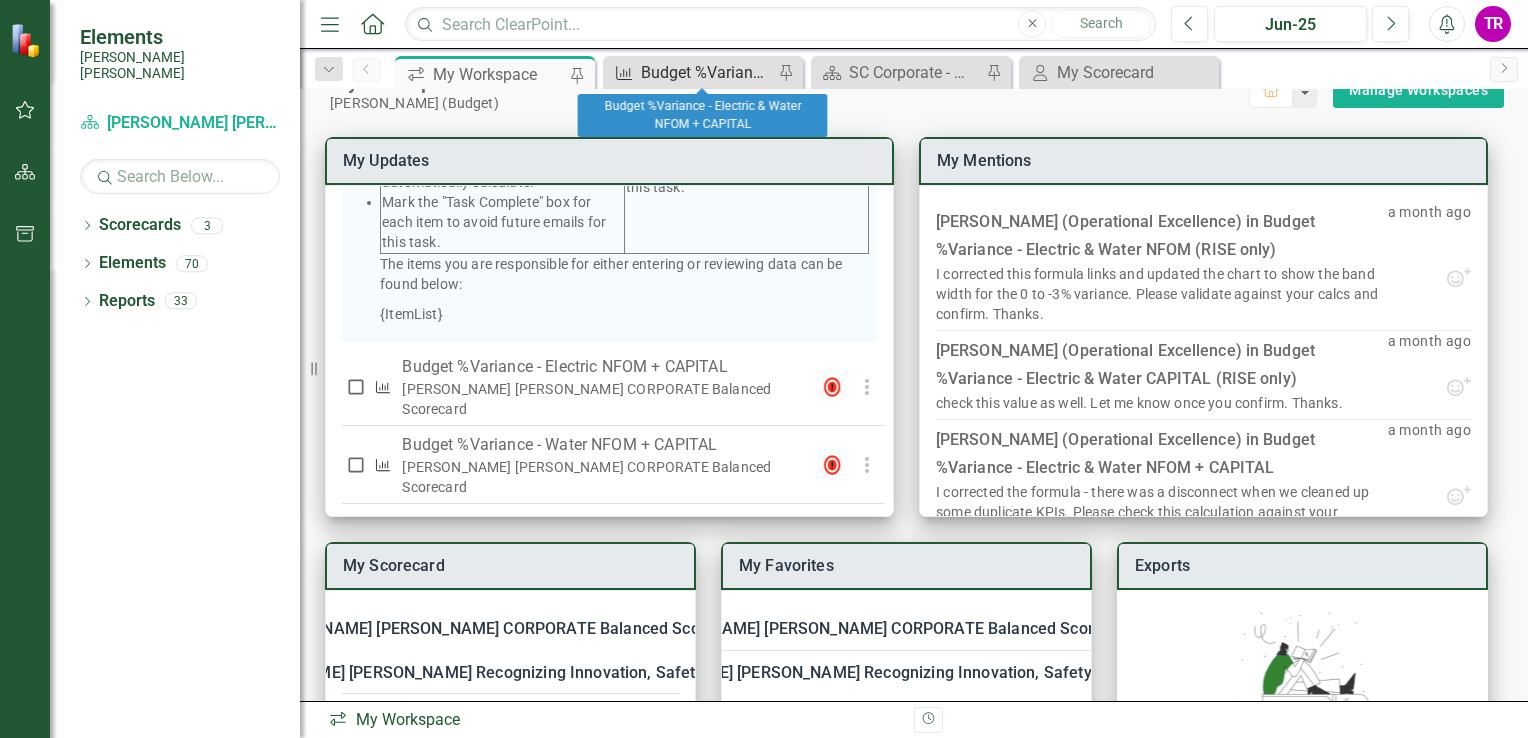 click on "Budget %Variance - Electric & Water NFOM + CAPITAL" at bounding box center [707, 72] 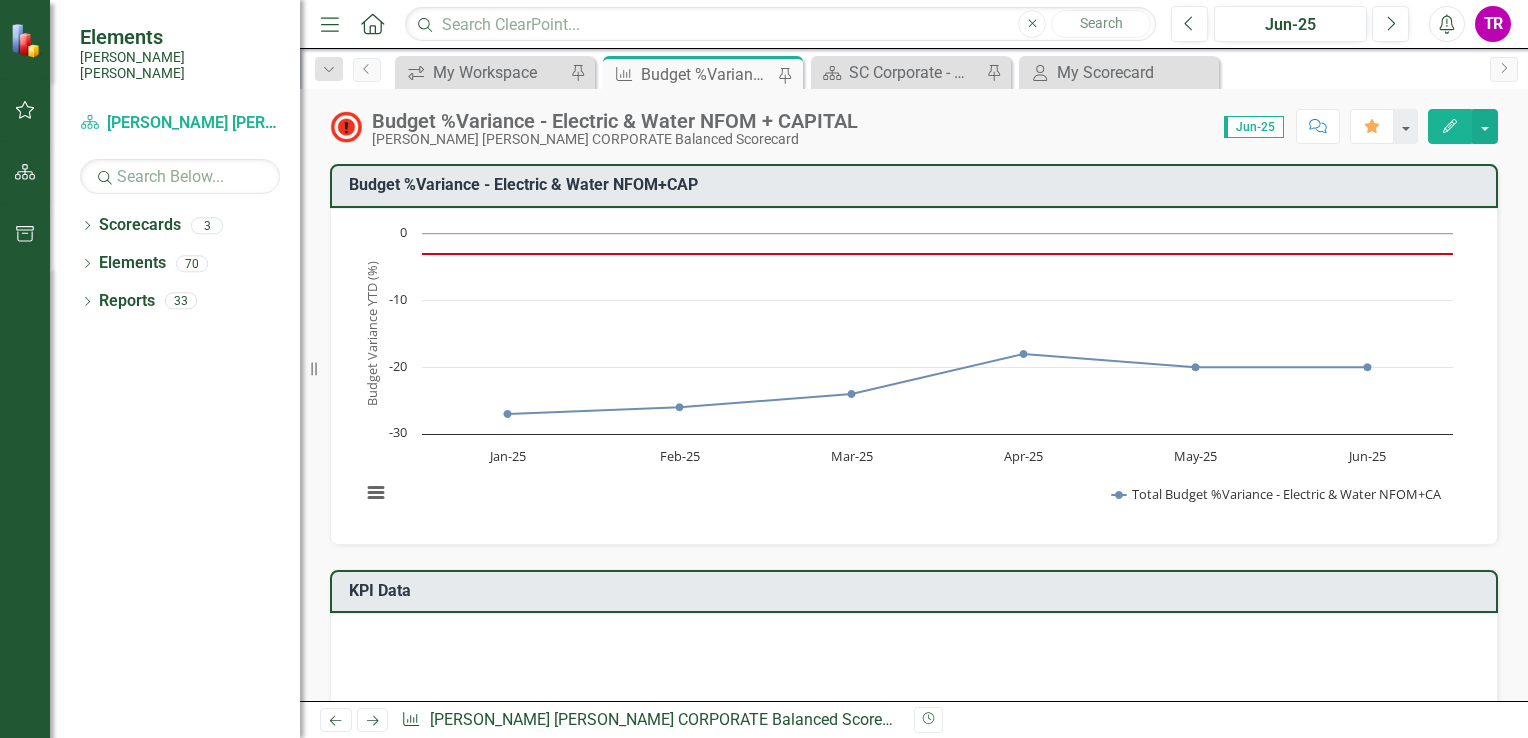 scroll, scrollTop: 0, scrollLeft: 0, axis: both 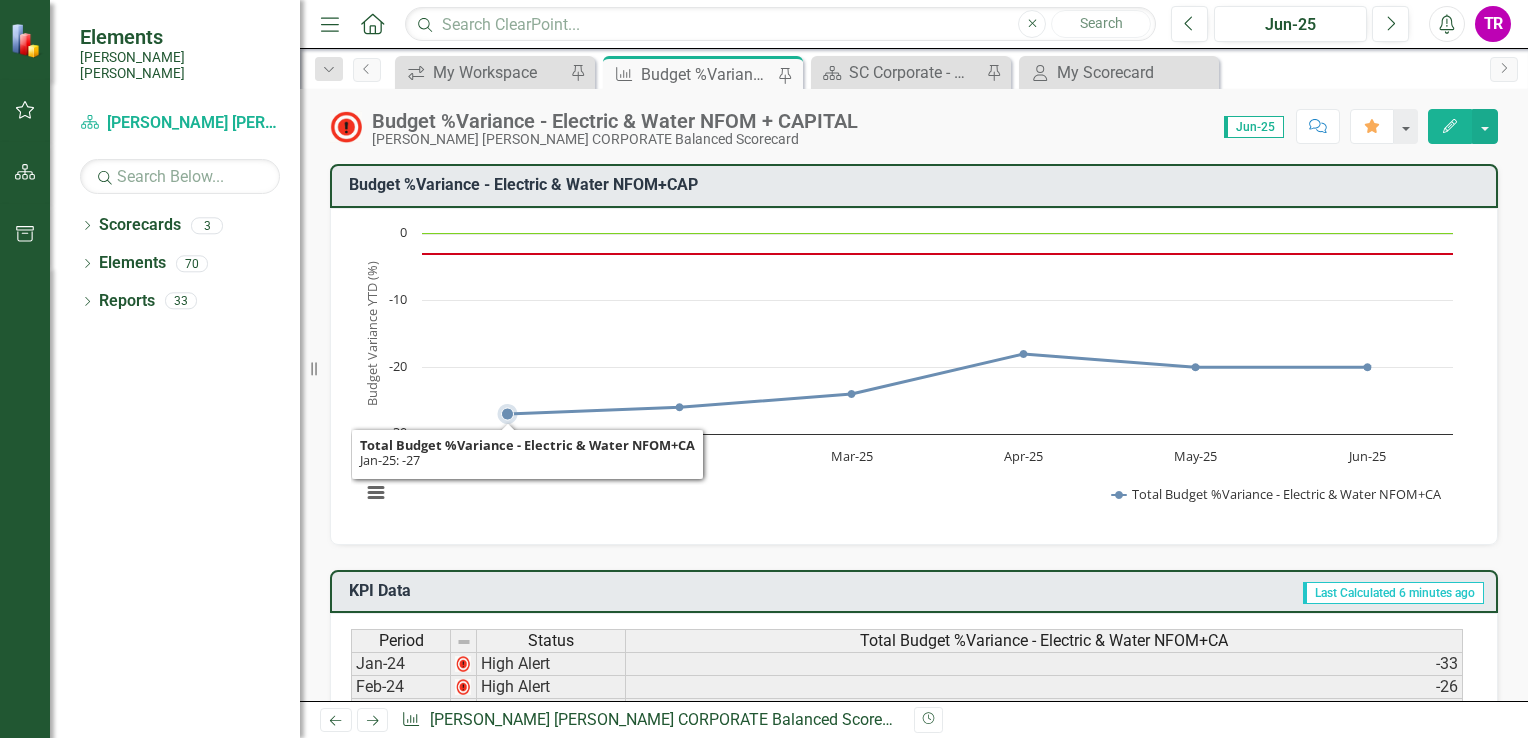 click 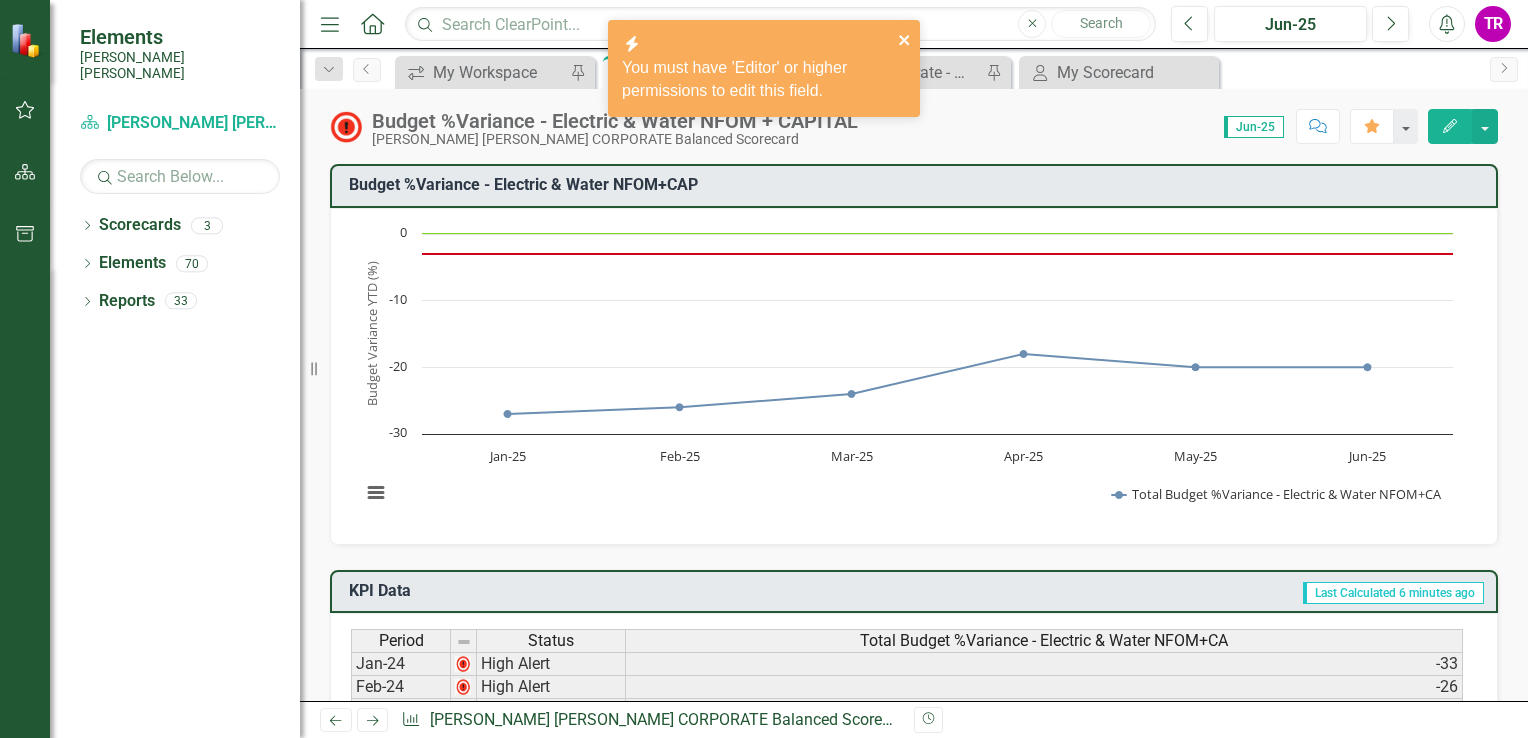 click 